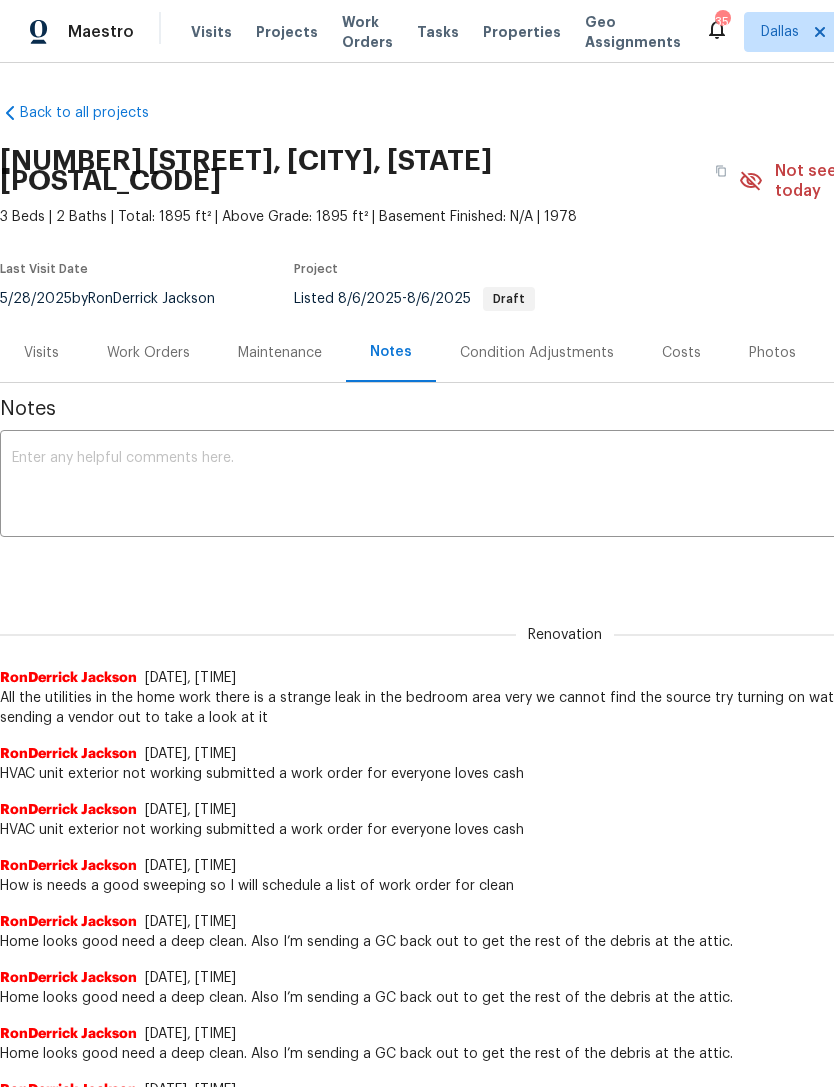 scroll, scrollTop: 0, scrollLeft: 0, axis: both 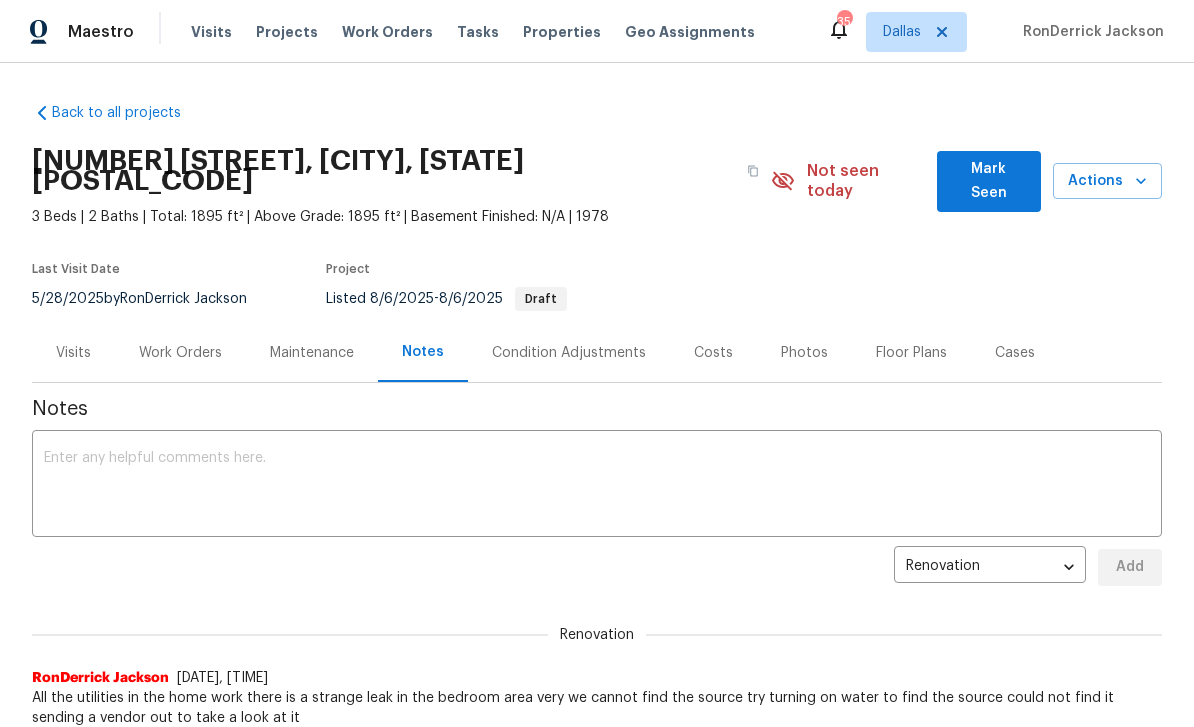 click on "Back to all projects [NUMBER] [STREET], [CITY], [STATE] [POSTAL_CODE] [NUMBER] Beds | [NUMBER] Baths | Total: [NUMBER] ft² | Above Grade: [NUMBER] ft² | Basement Finished: N/A | [YEAR] Not seen today Mark Seen Actions Last Visit Date [DATE] by [FIRST] [LAST] Project Listed [DATE] - [DATE] Draft Visits Work Orders Maintenance Notes Condition Adjustments Costs Photos Floor Plans Cases Notes x ​ Renovation [UUID] ​ Add Renovation [FIRST] [LAST] [DATE], [TIME] All the utilities in the home work there is a strange leak in the bedroom area very we cannot find the source try turning on water to find the source could not find it sending a vendor out to take a look at it [FIRST] [LAST] [DATE], [TIME] HVAC unit exterior not working submitted a work order for everyone loves cash [FIRST] [LAST] [DATE], [TIME] HVAC unit exterior not working submitted a work order for everyone loves cash [FIRST] [LAST] [DATE], [TIME] [FIRST] [LAST] [DATE], [TIME] [FIRST] [LAST] [DATE], [TIME] Address" at bounding box center (597, 395) 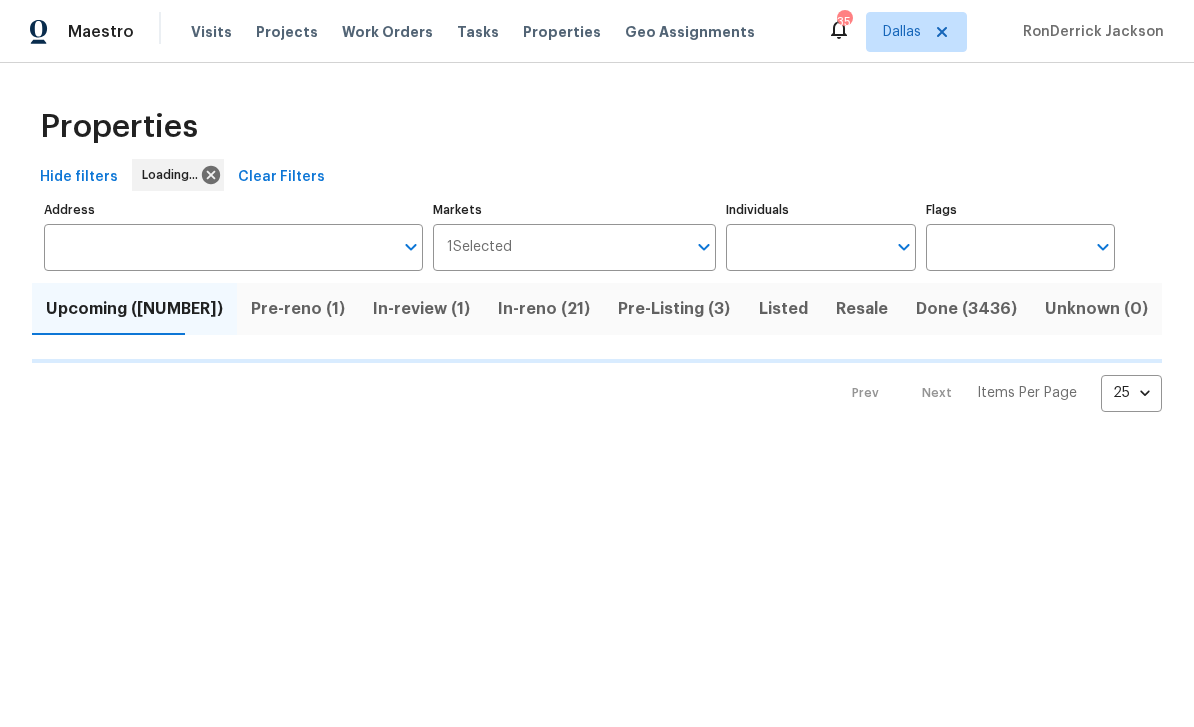 click on "Address" at bounding box center [218, 247] 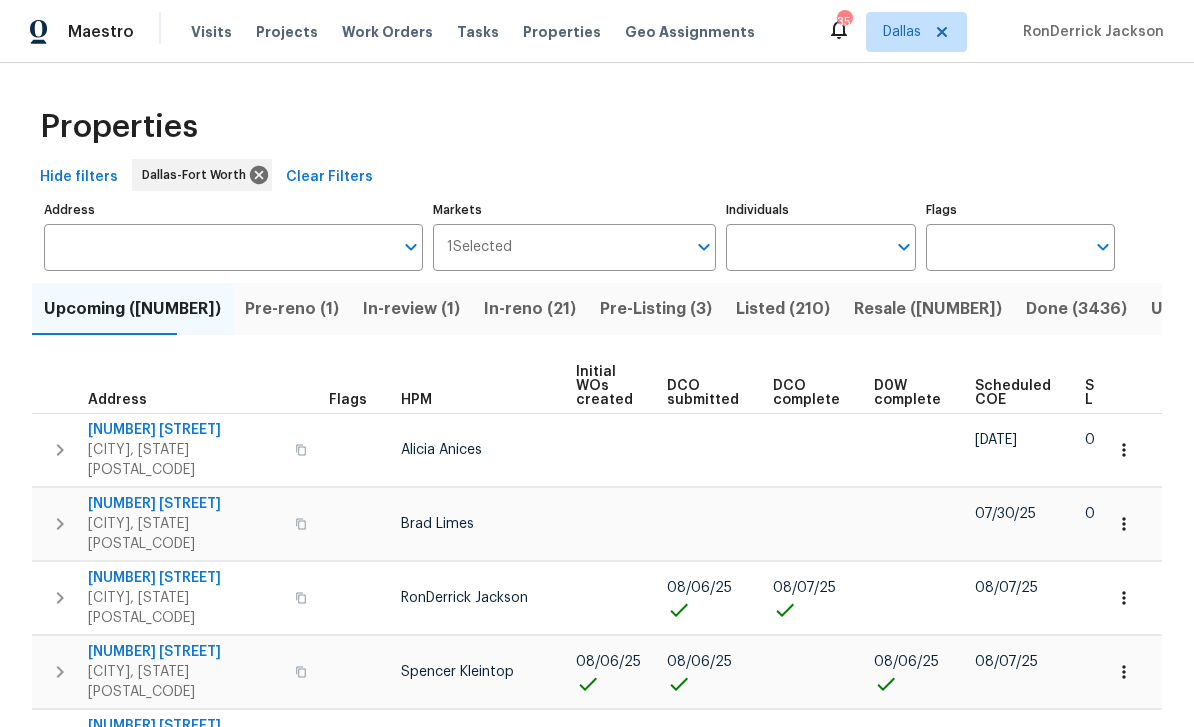 click on "Address" at bounding box center (218, 247) 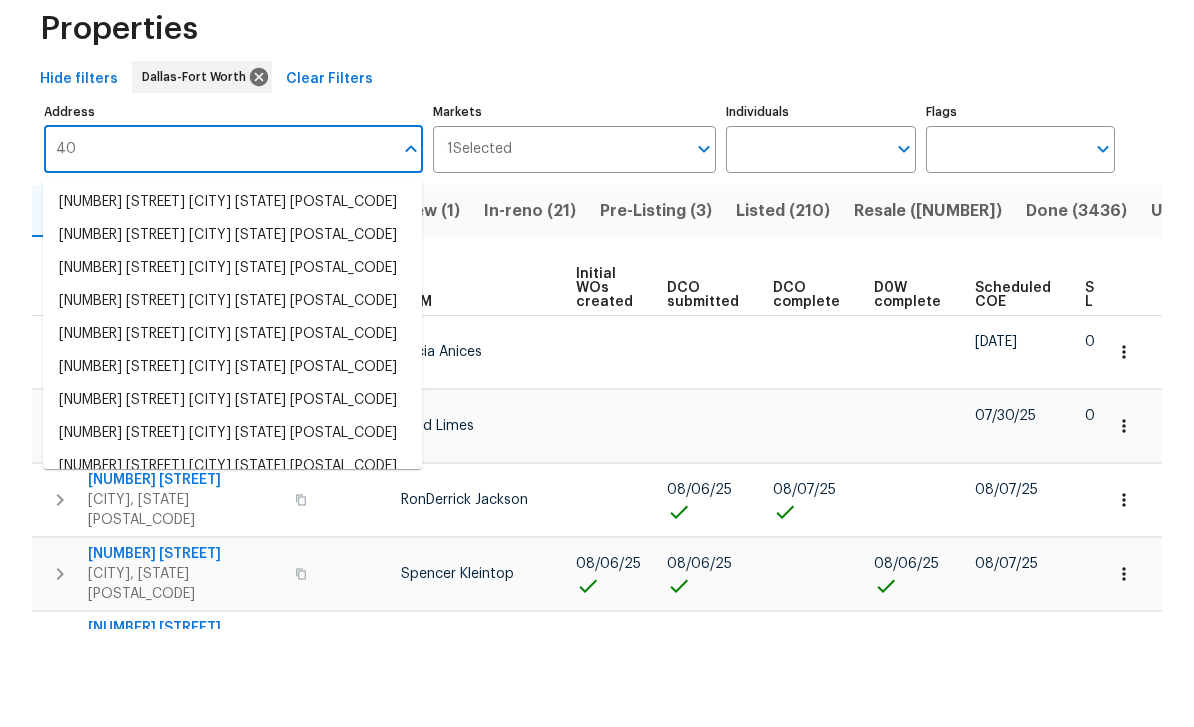 type on "4" 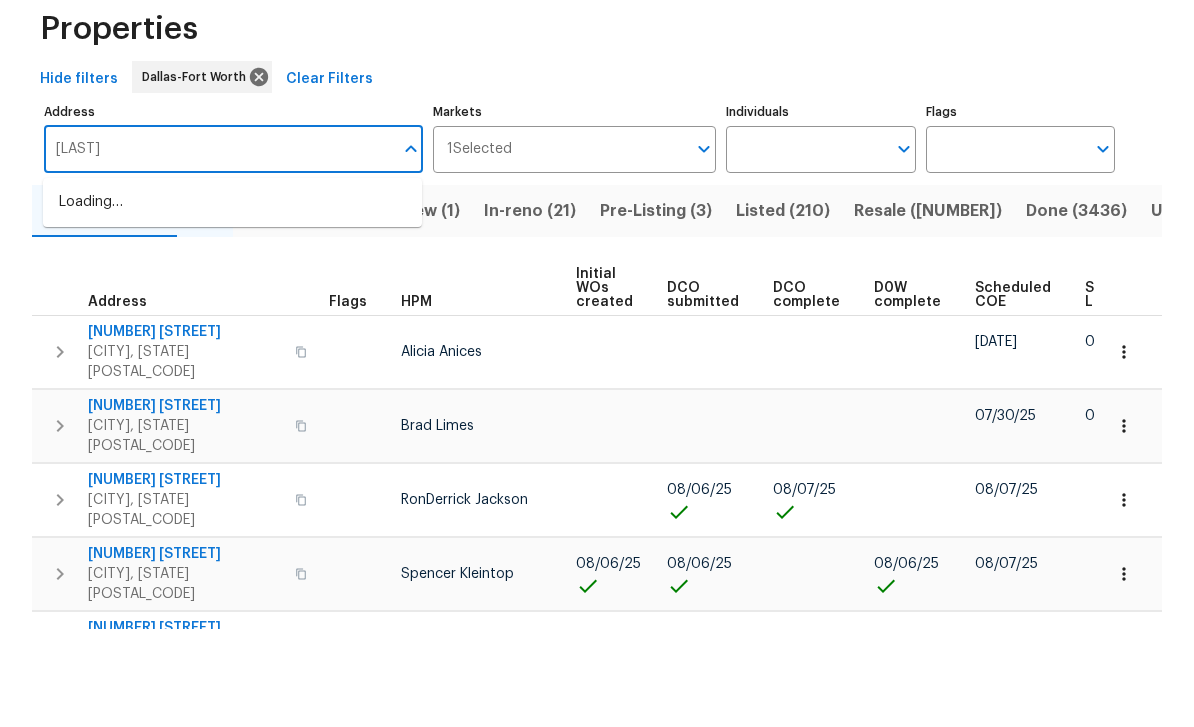type on "coney" 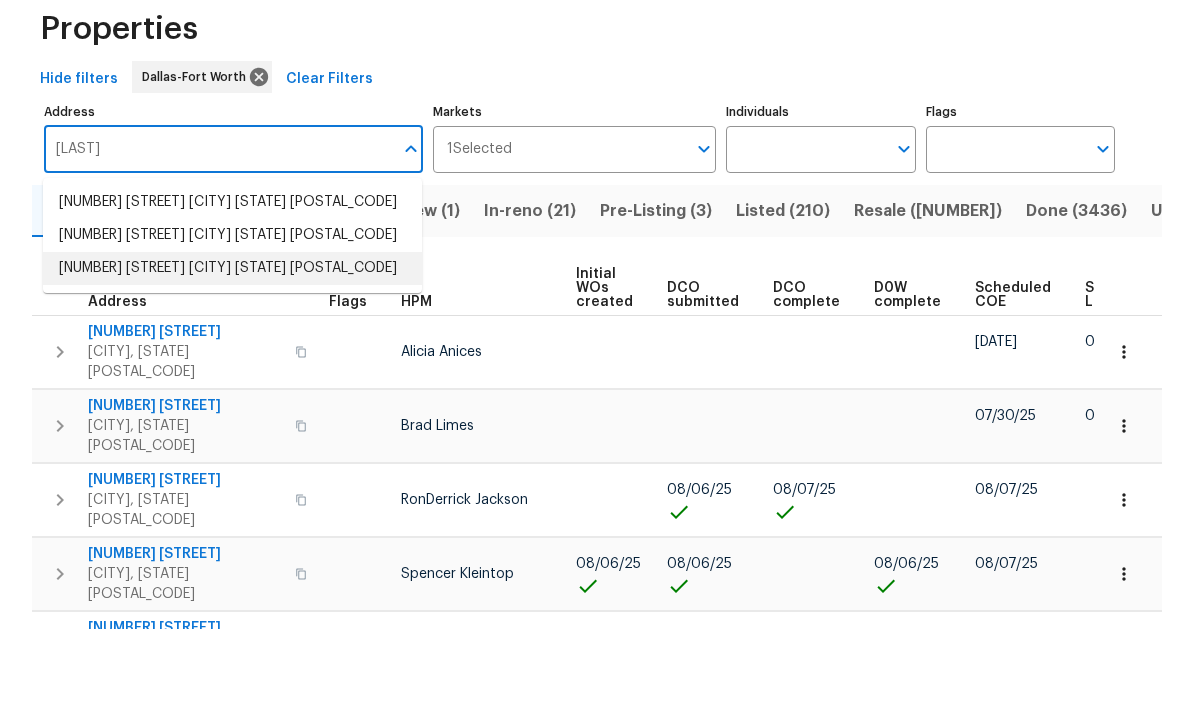 click on "4408 Coney Island Dr Frisco TX 75036" at bounding box center (232, 366) 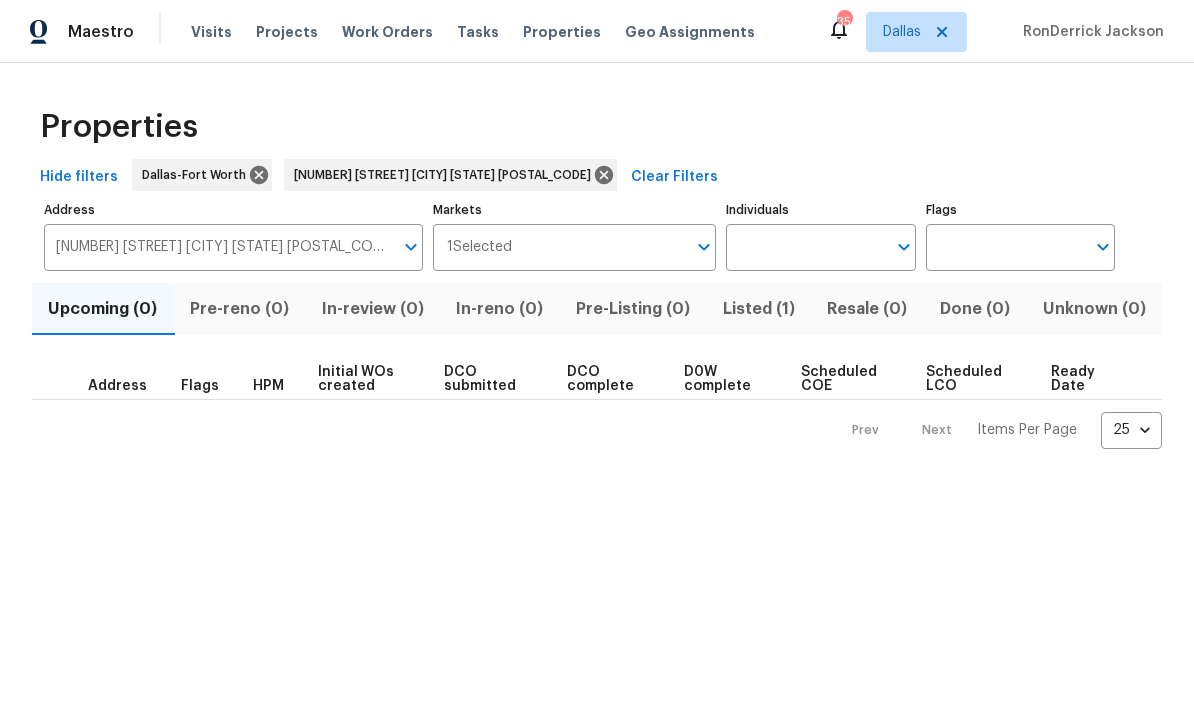 click on "Listed (1)" at bounding box center [758, 309] 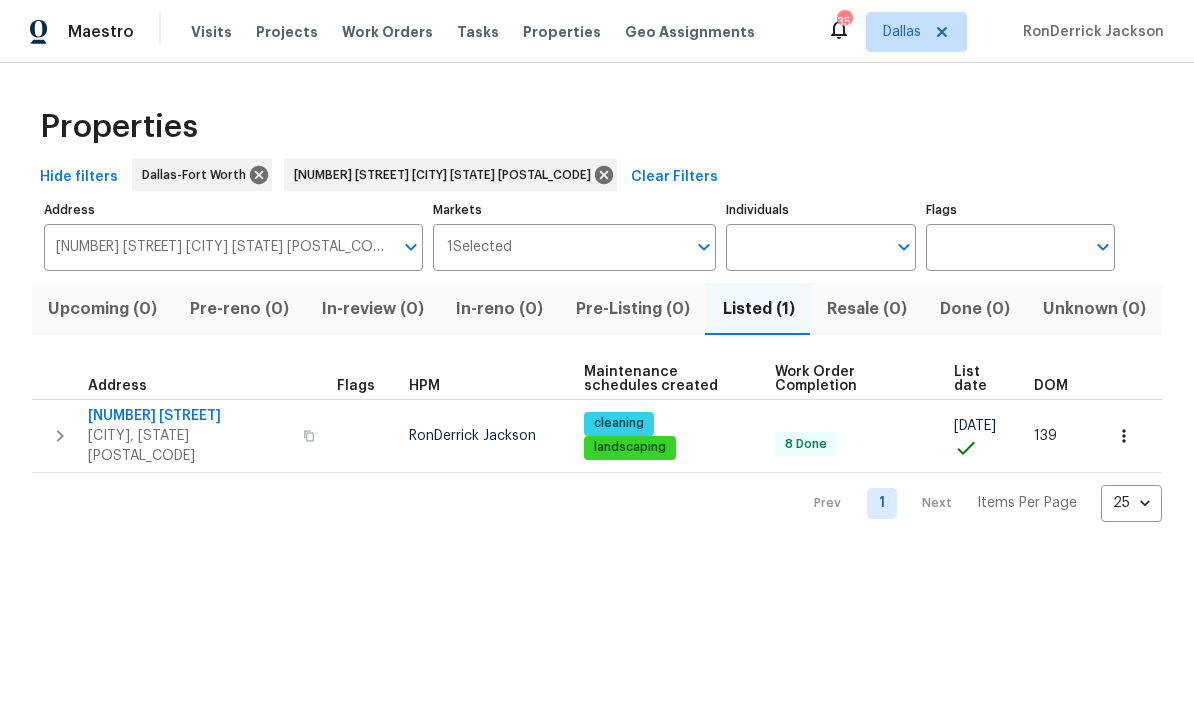 click on "4408 Coney Island Dr" at bounding box center [189, 416] 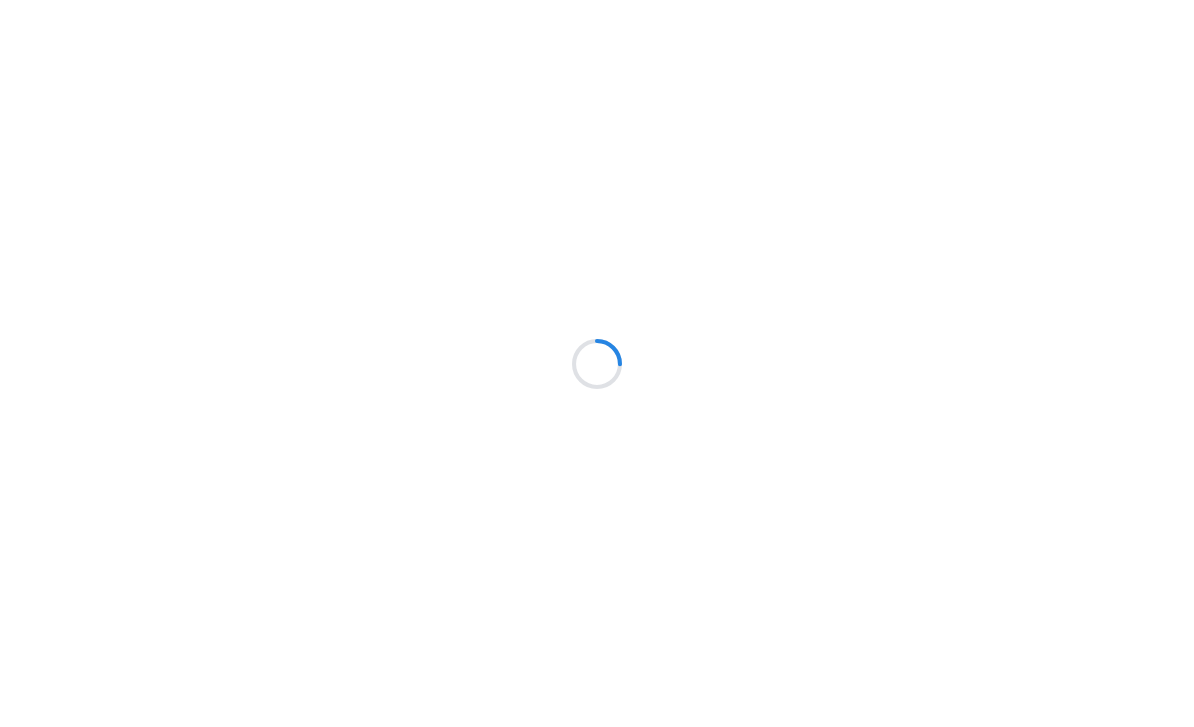 scroll, scrollTop: 0, scrollLeft: 0, axis: both 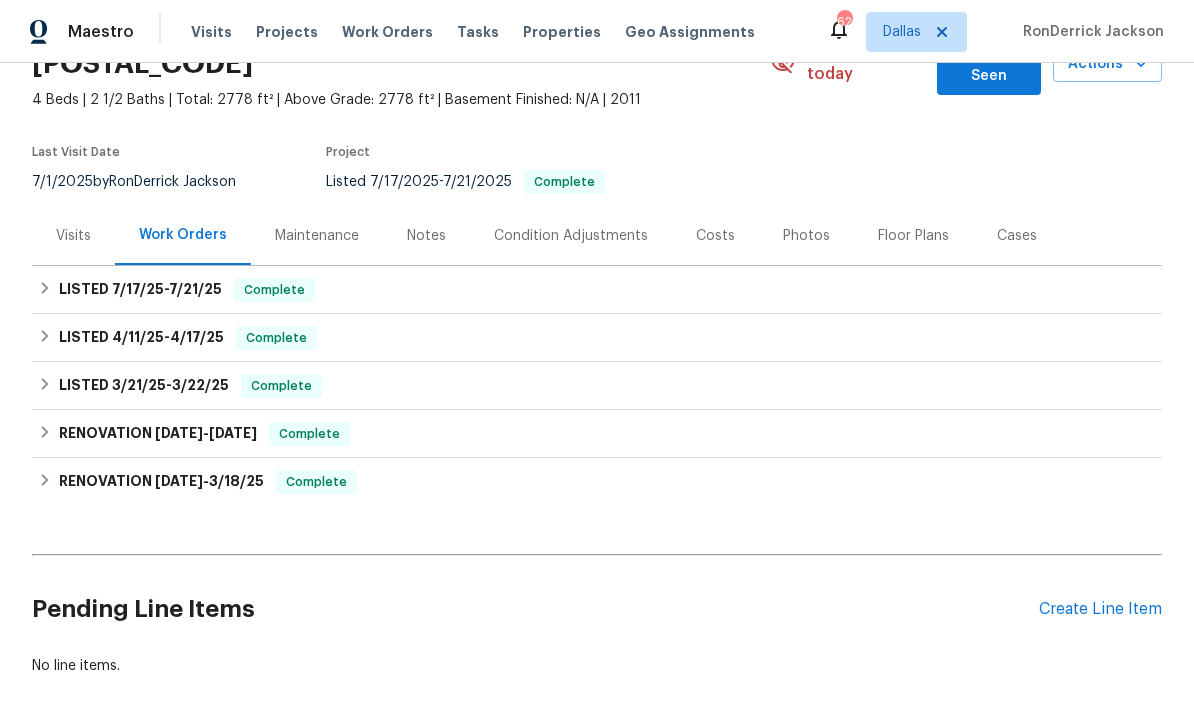 click on "Create Line Item" at bounding box center (1100, 609) 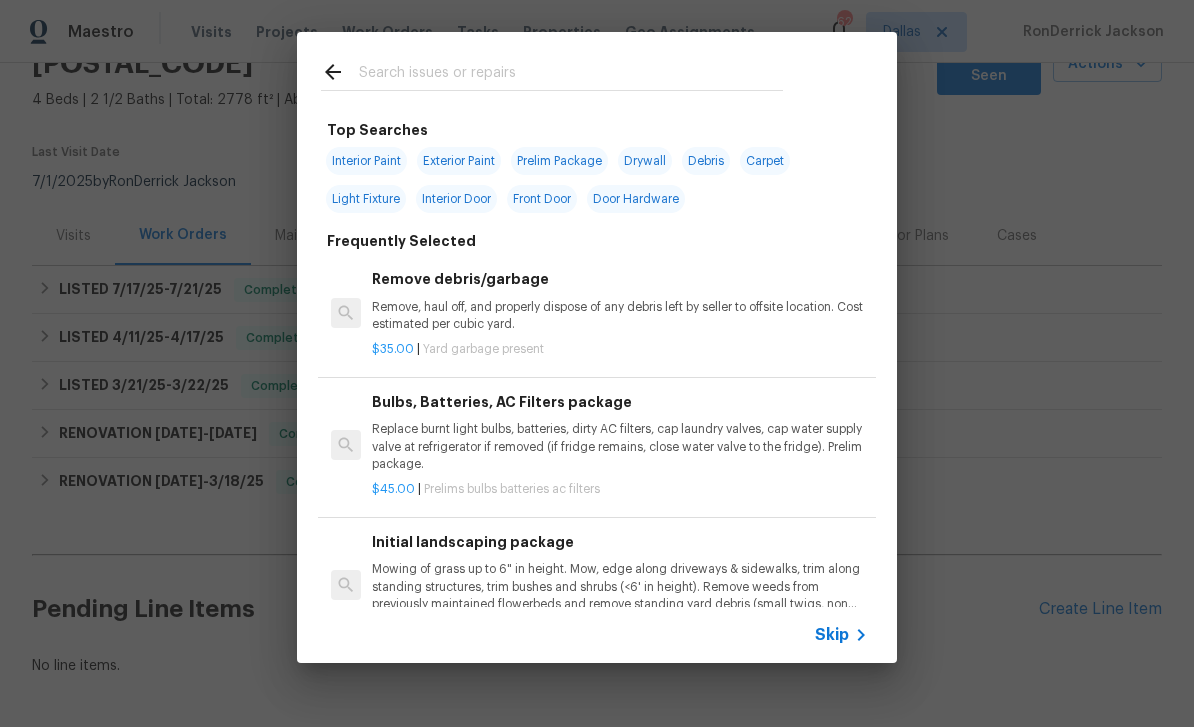 click 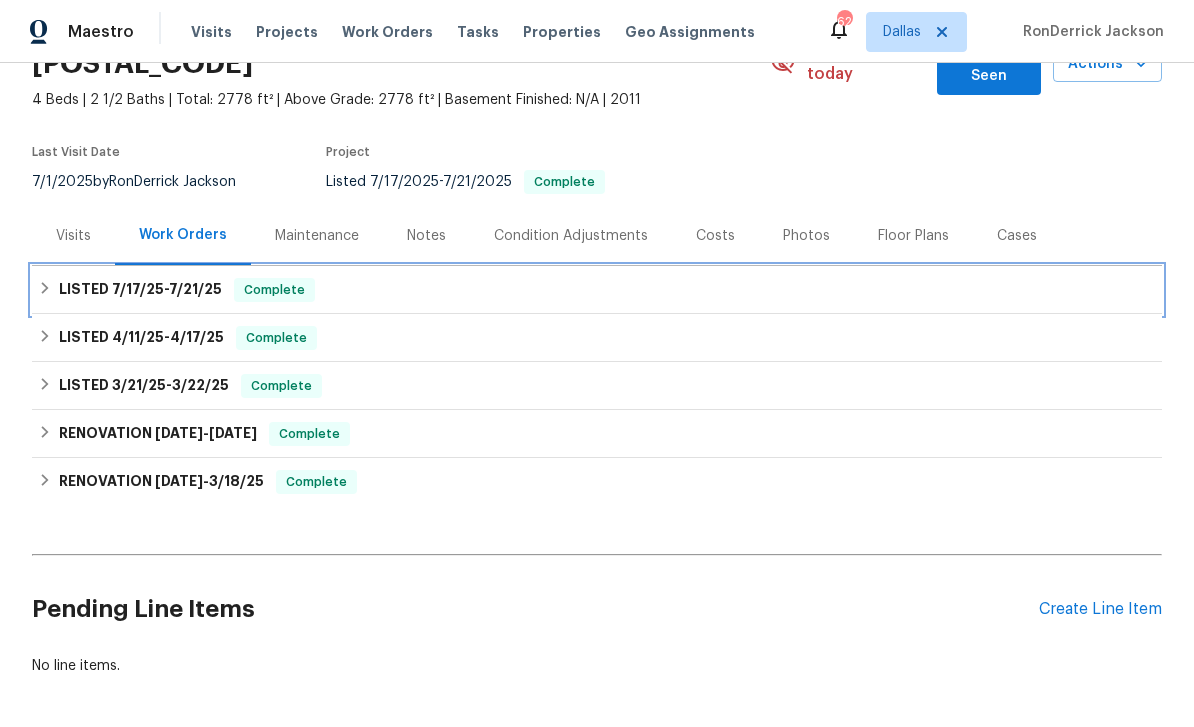 click on "LISTED   7/17/25  -  7/21/25 Complete" at bounding box center [597, 290] 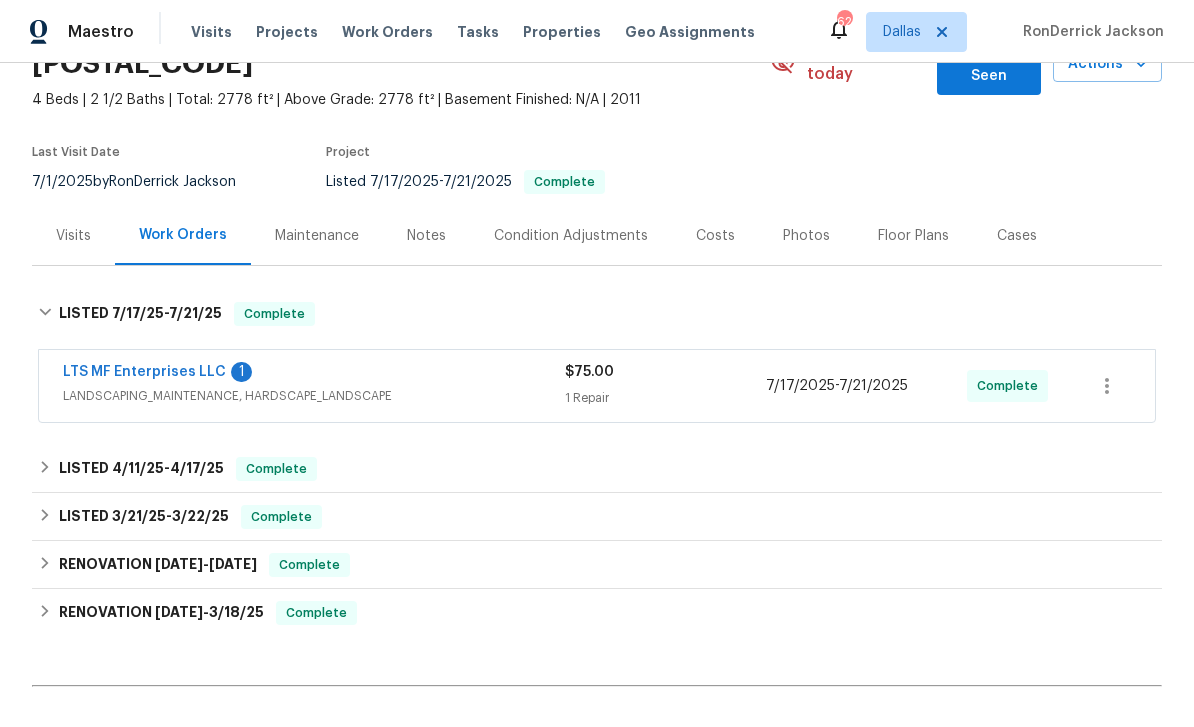 click on "LTS MF Enterprises LLC 1" at bounding box center (314, 374) 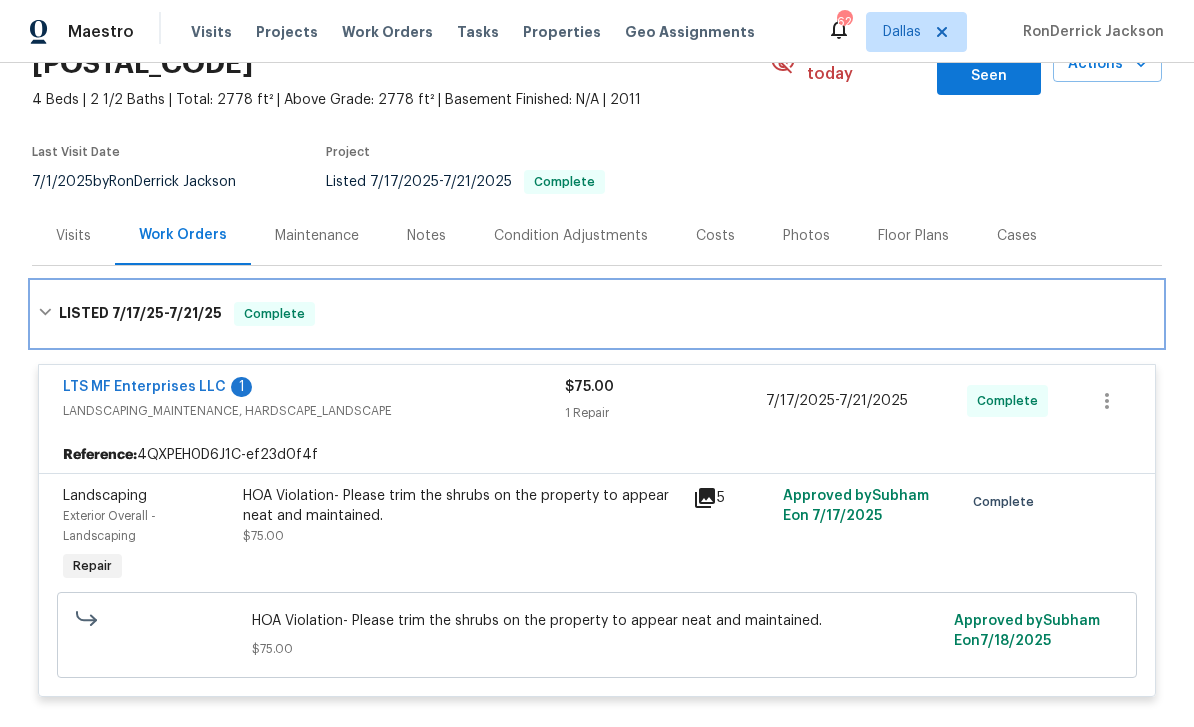 click on "LISTED   7/17/25  -  7/21/25" at bounding box center (140, 314) 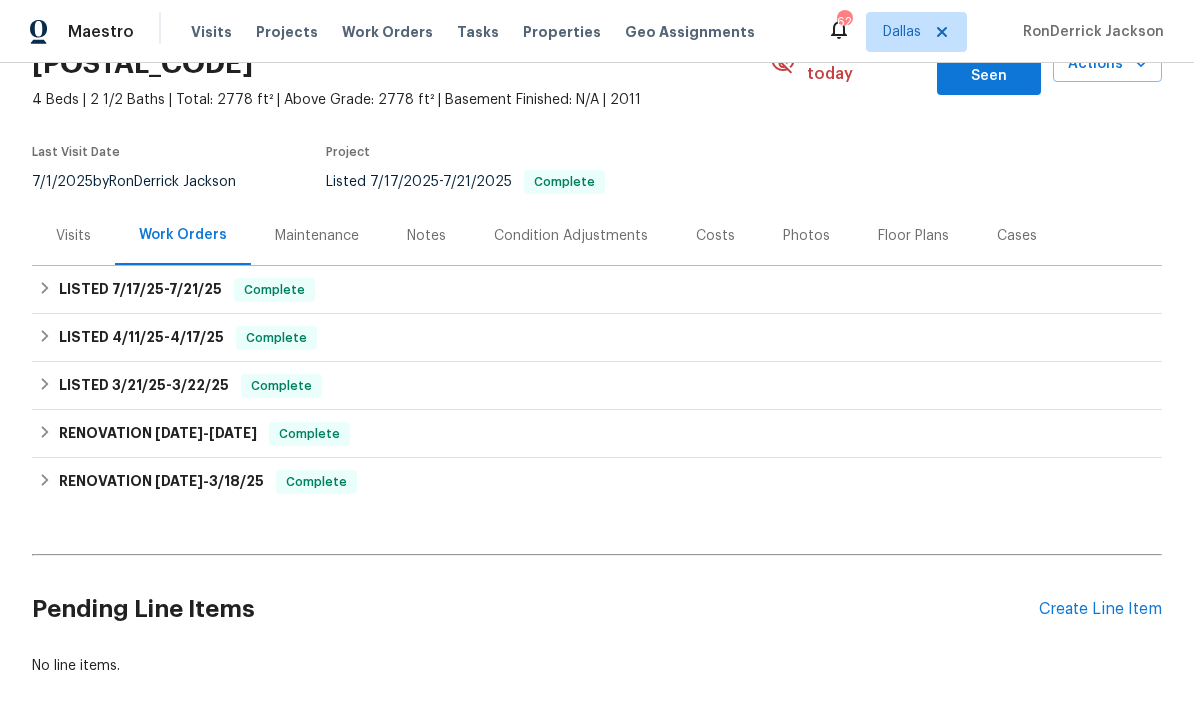 click on "Create Line Item" at bounding box center (1100, 609) 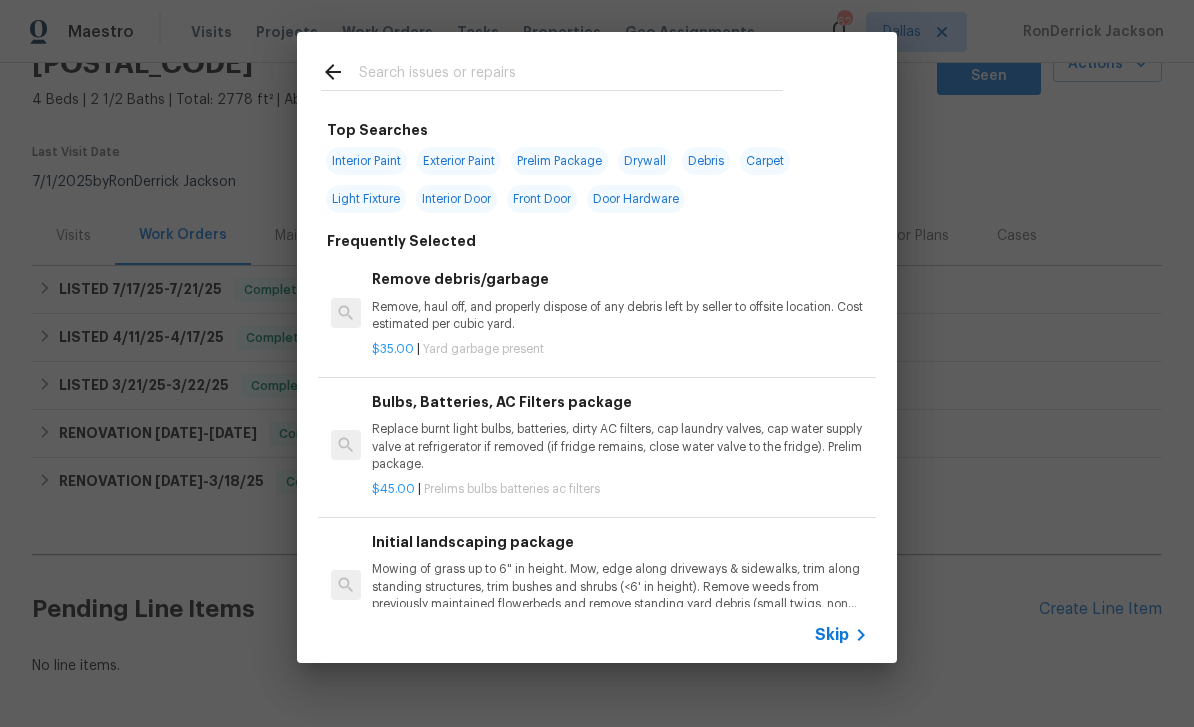 click on "Skip" at bounding box center [832, 635] 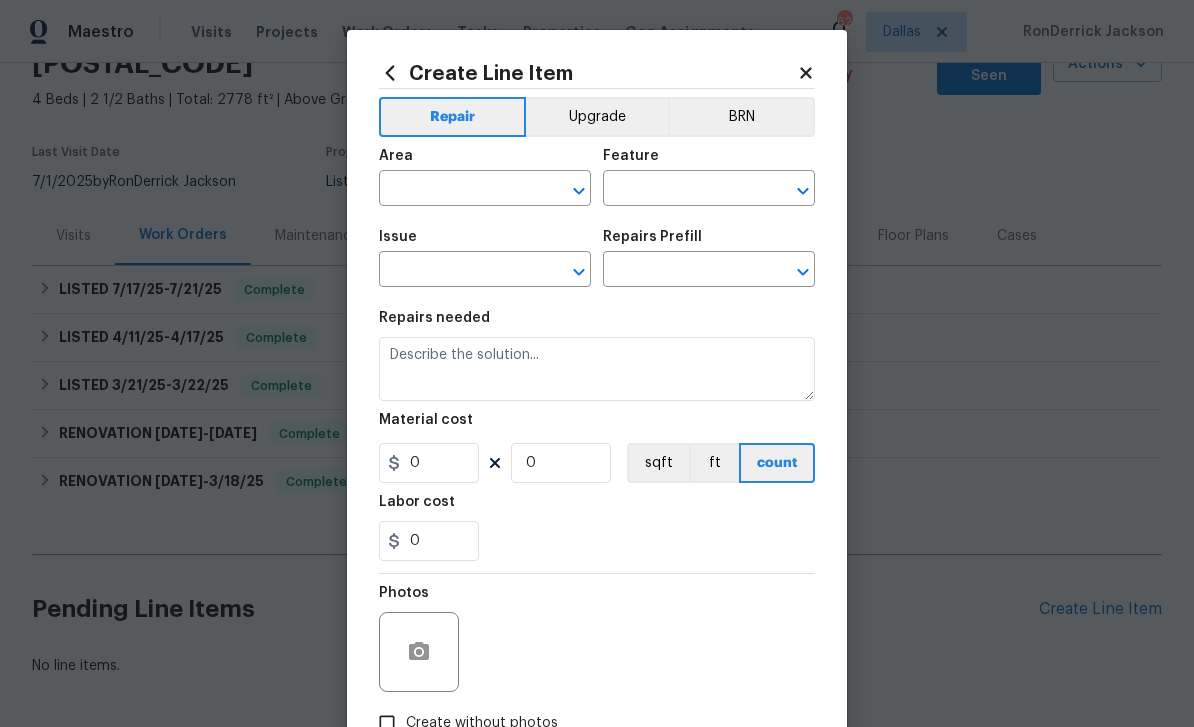 click at bounding box center (457, 190) 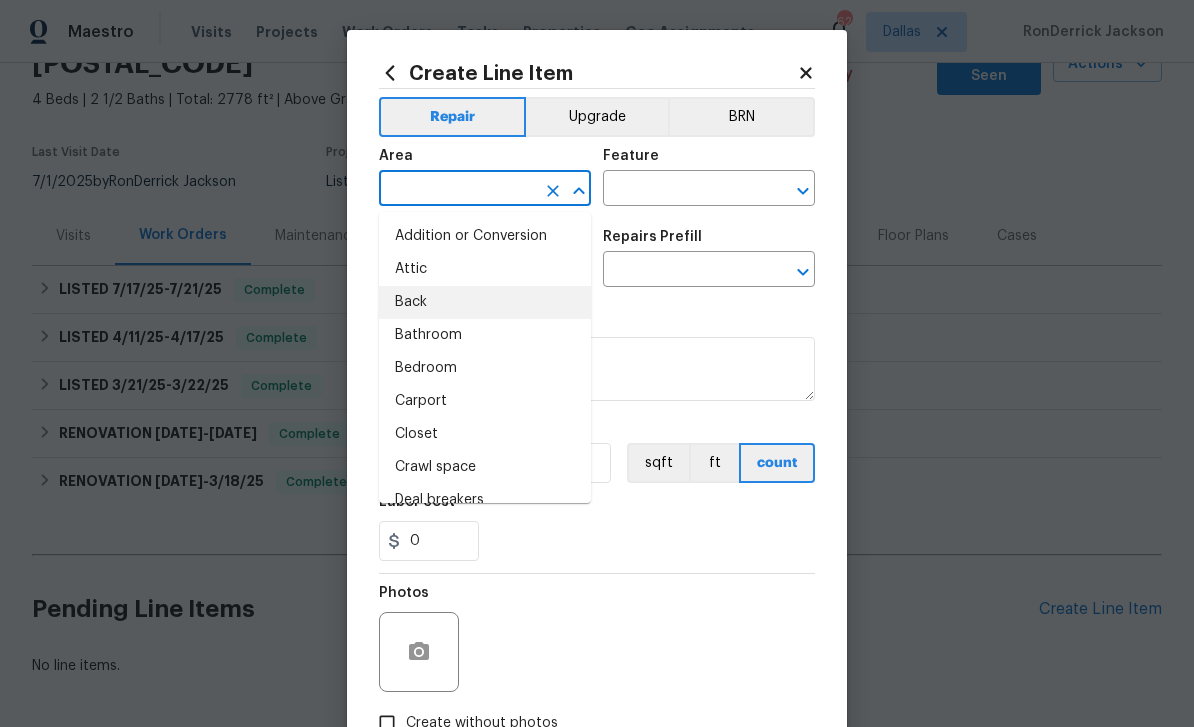 click on "Back" at bounding box center [485, 302] 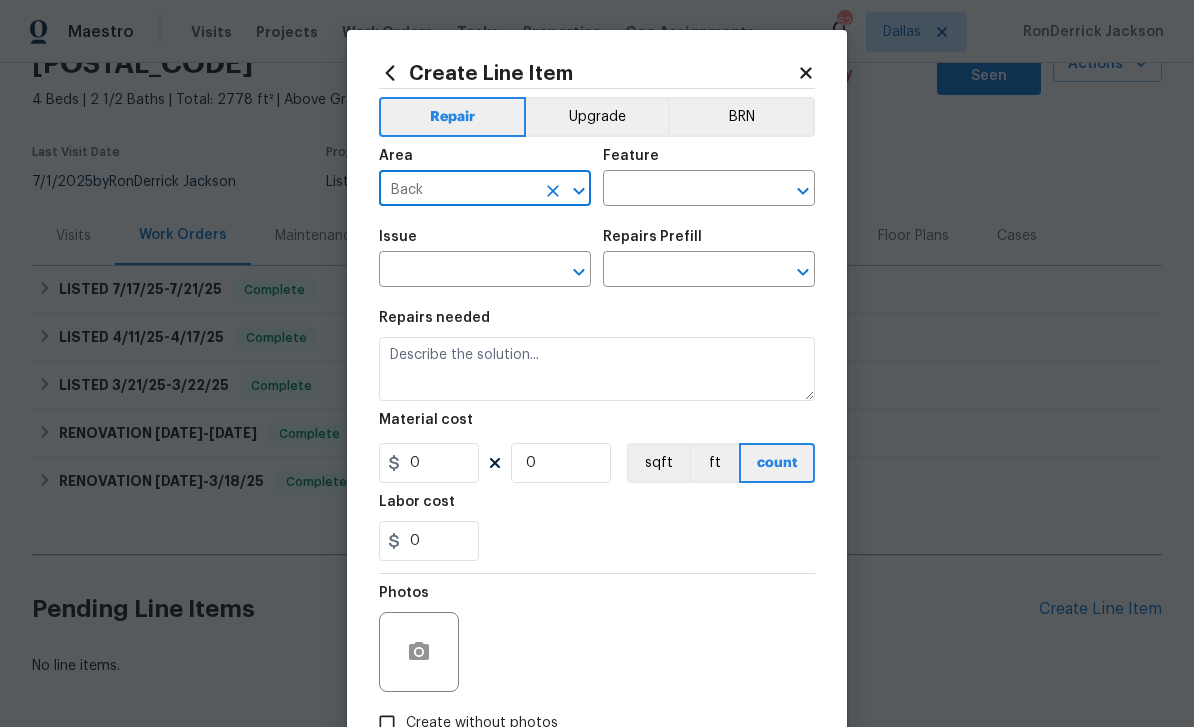 click at bounding box center [681, 190] 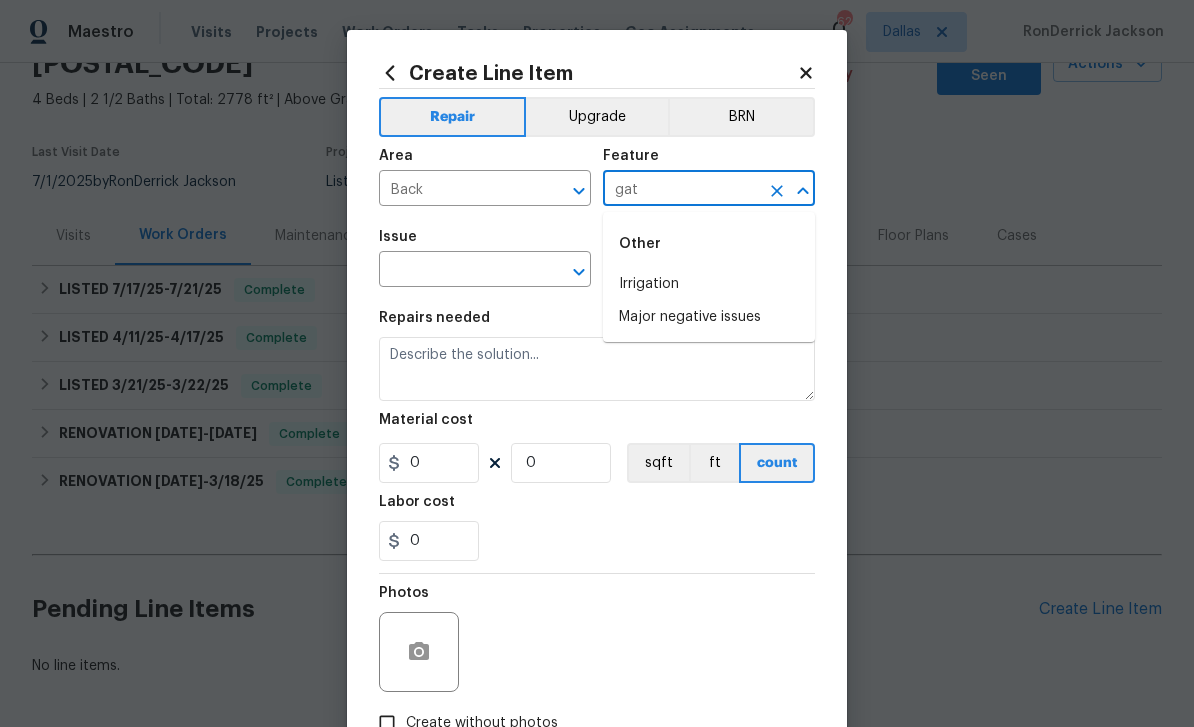 type on "gate" 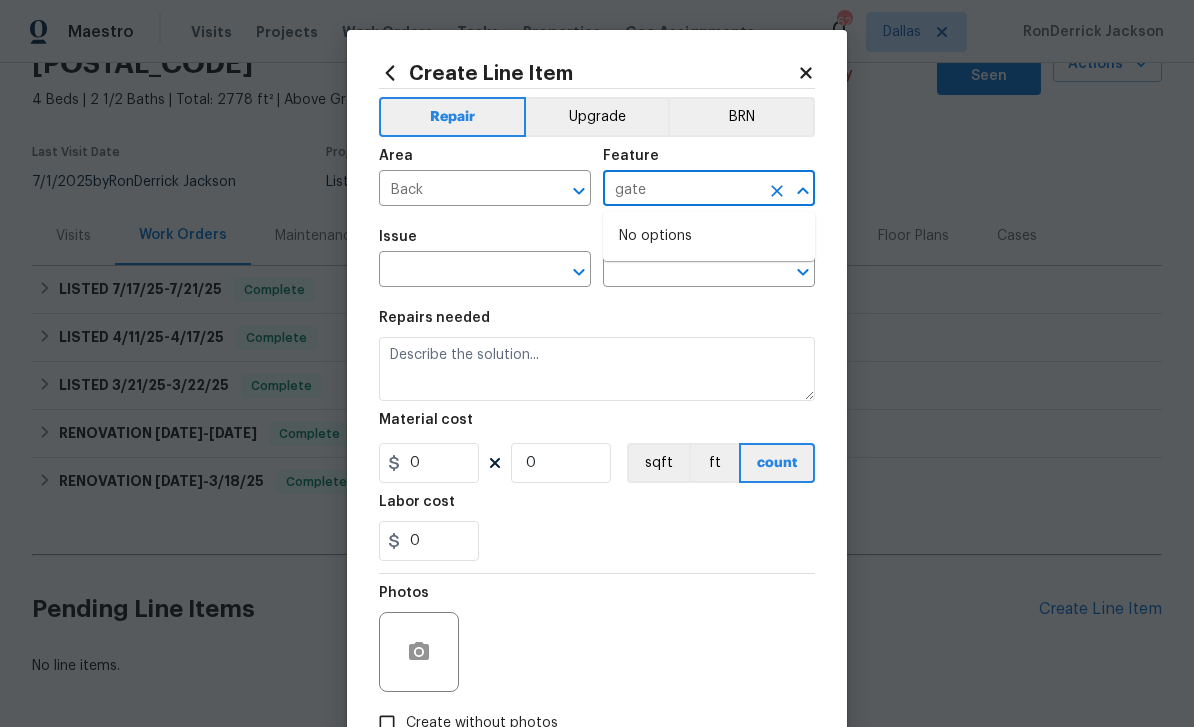 click on "gate" at bounding box center [681, 190] 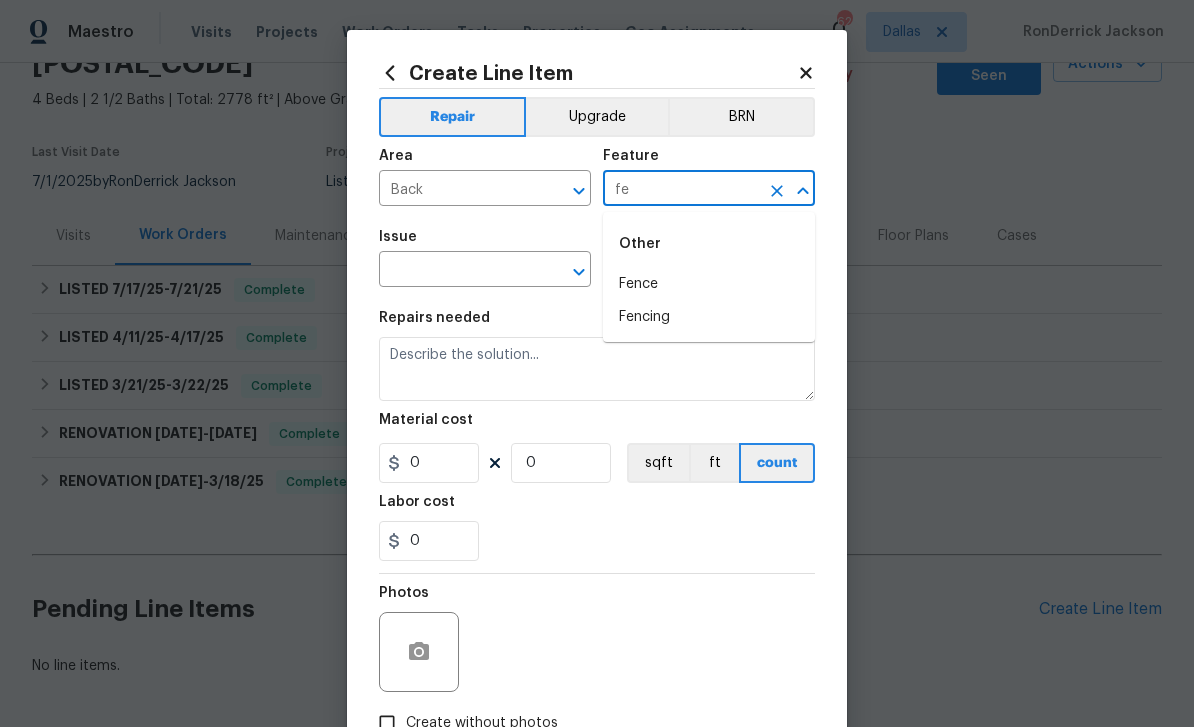 click on "Other" at bounding box center [709, 244] 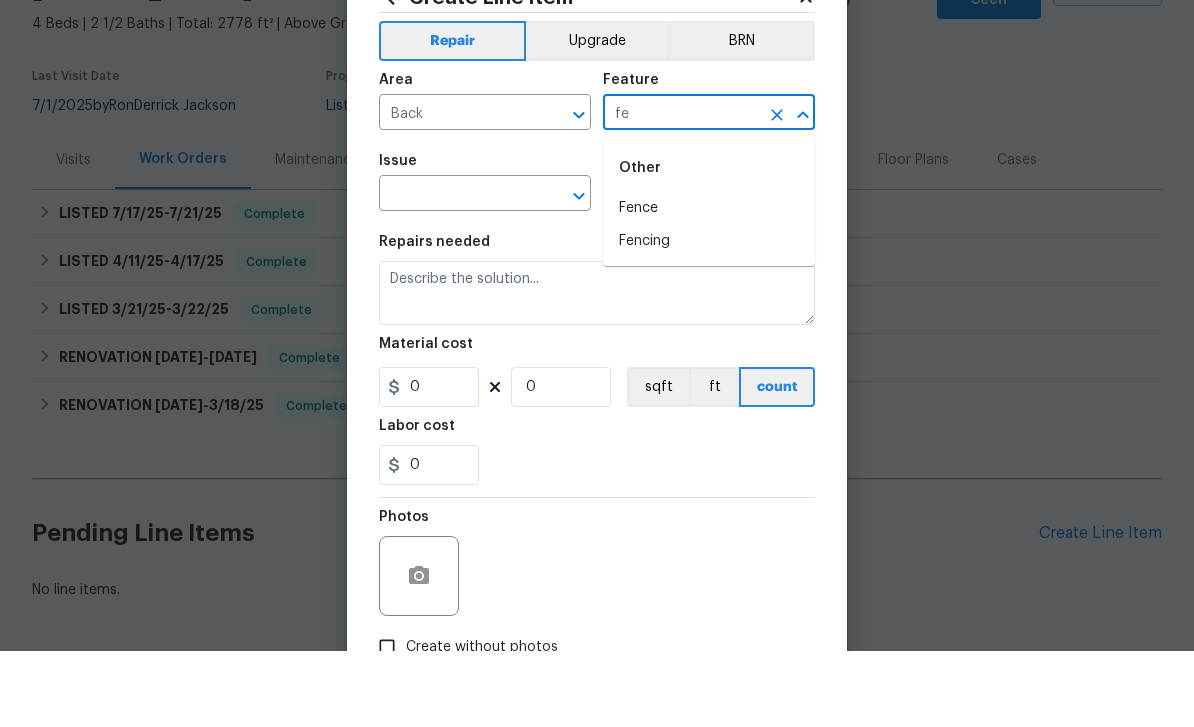 click on "Fence" at bounding box center [709, 284] 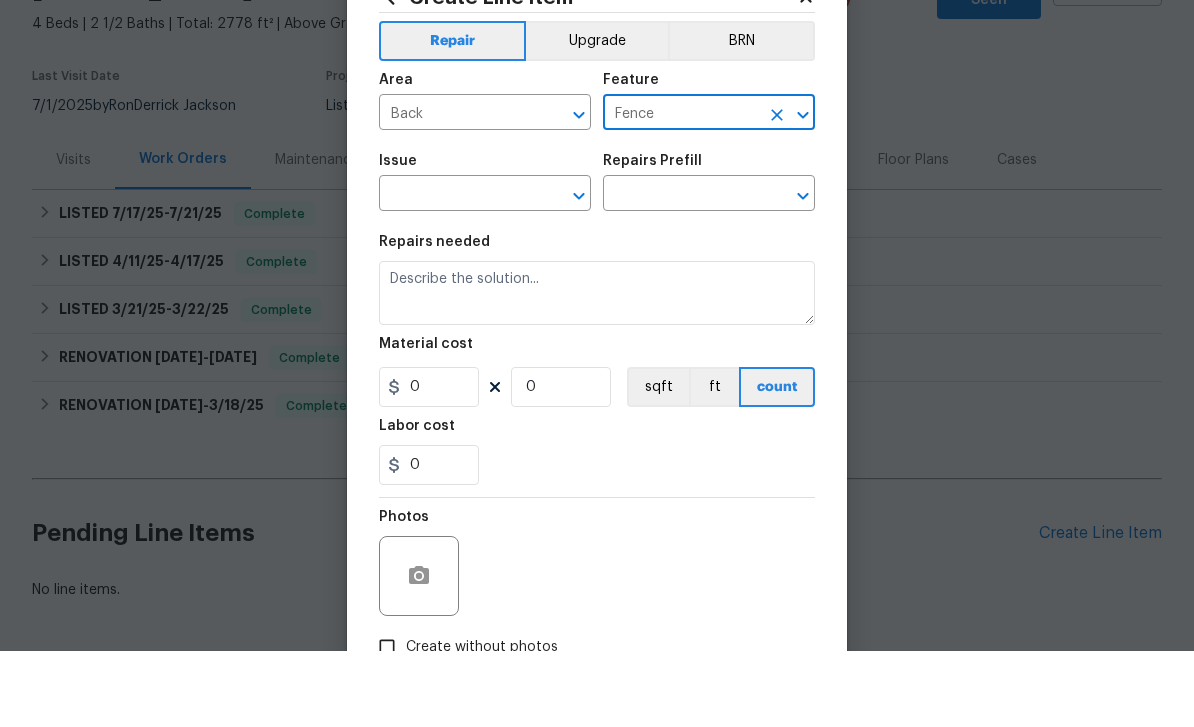 click at bounding box center (457, 271) 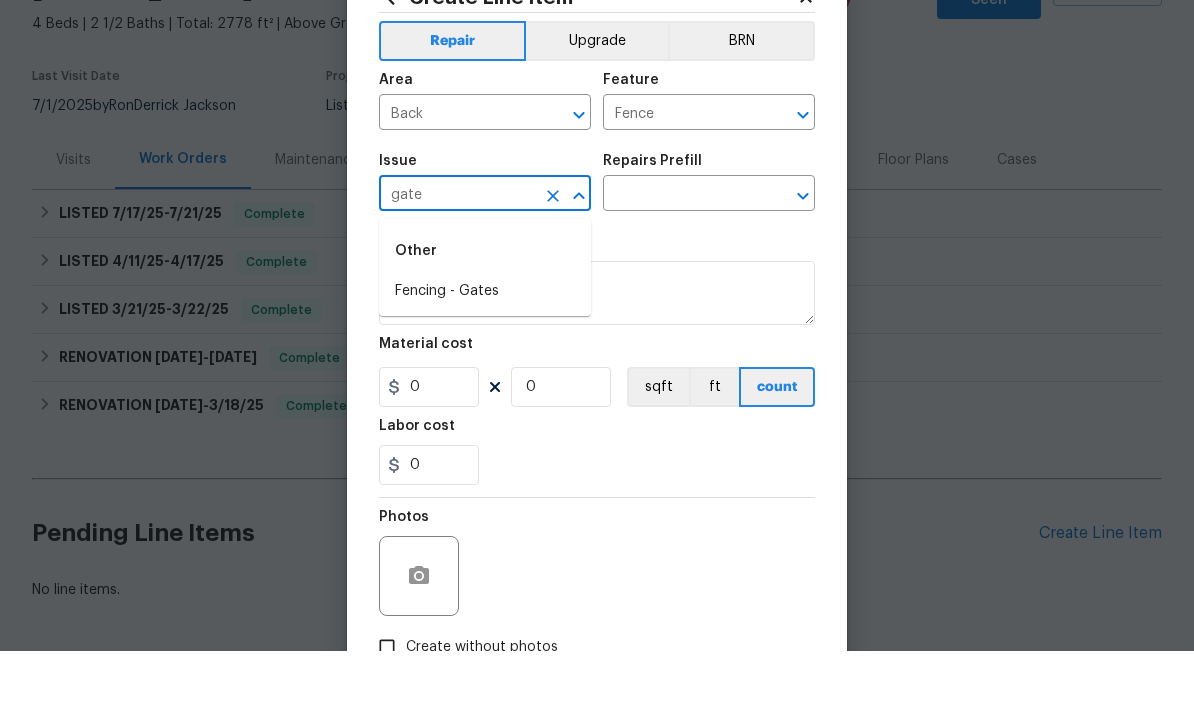 click on "Fencing - Gates" at bounding box center (485, 367) 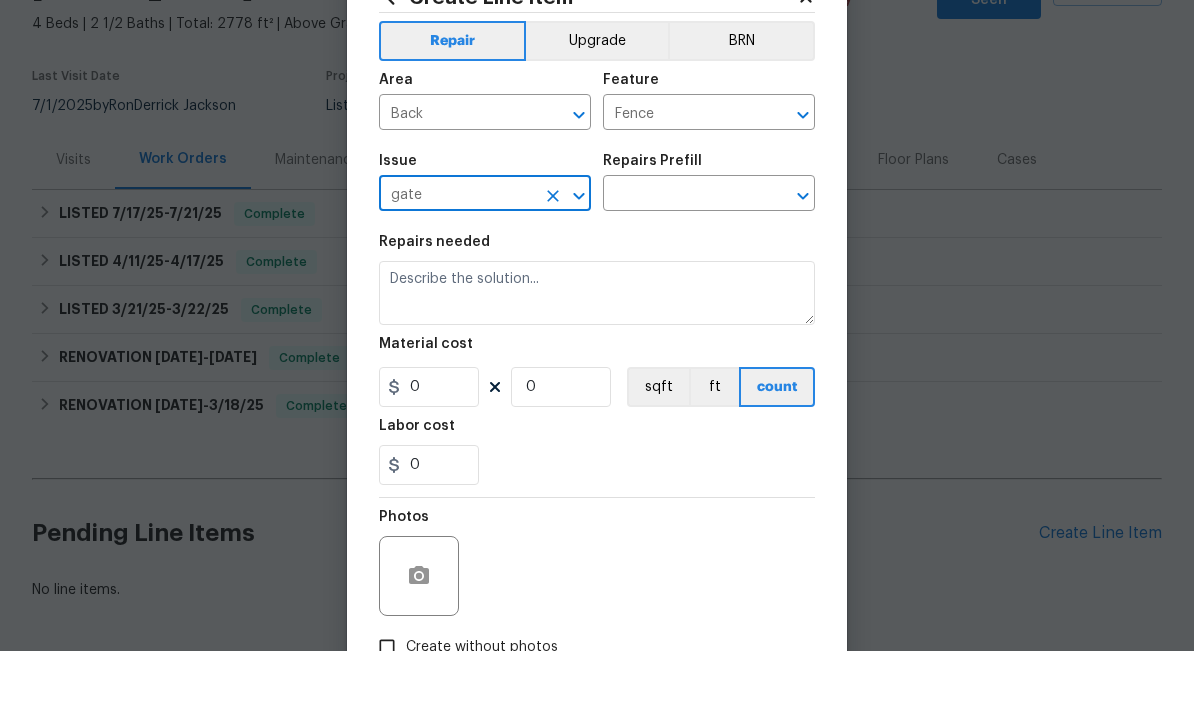 type on "Fencing - Gates" 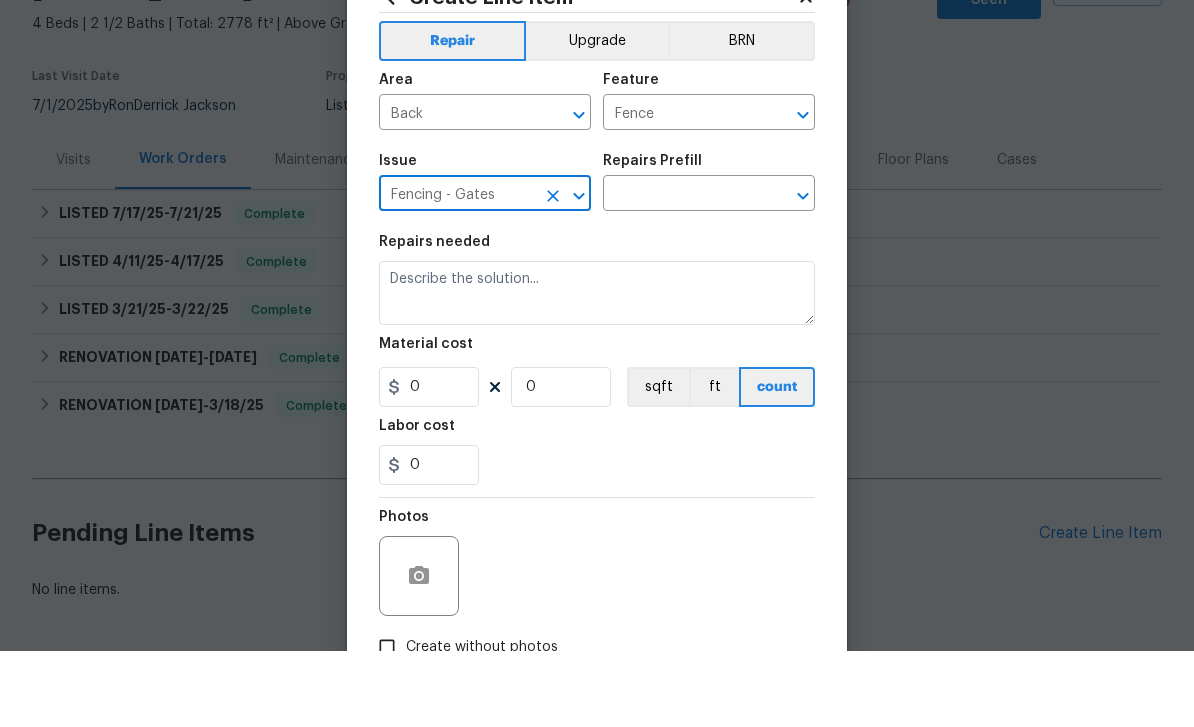 click at bounding box center (681, 271) 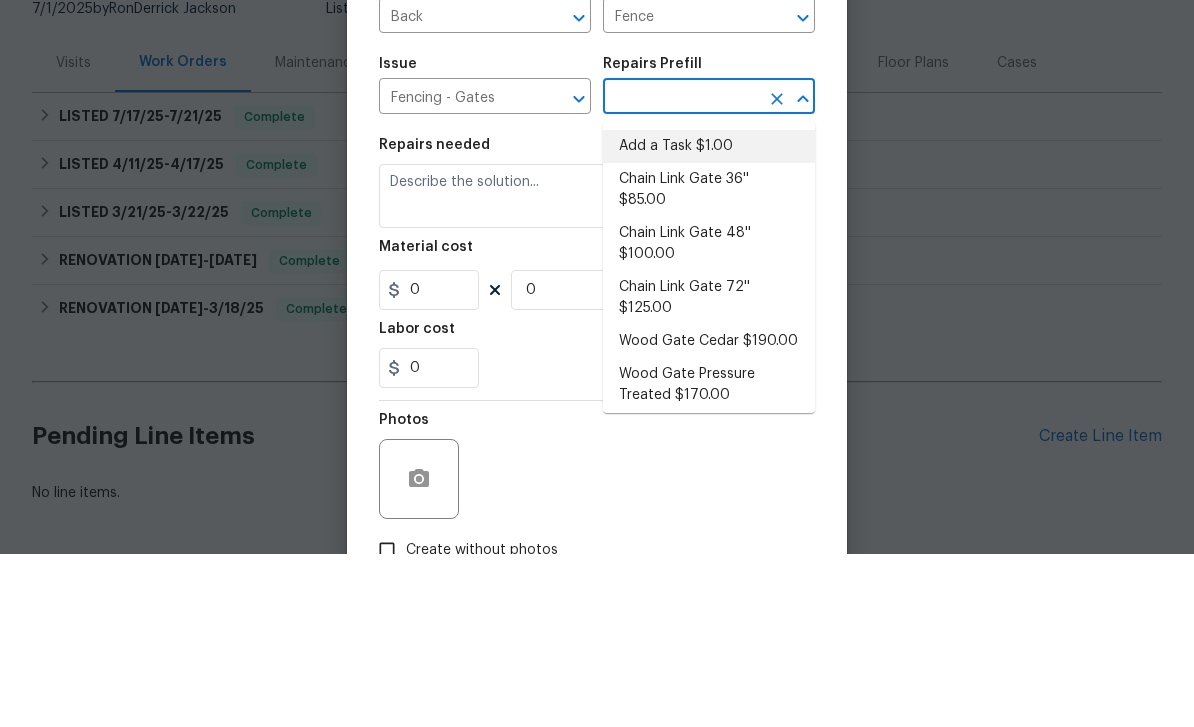 click on "Add a Task $1.00" at bounding box center (709, 319) 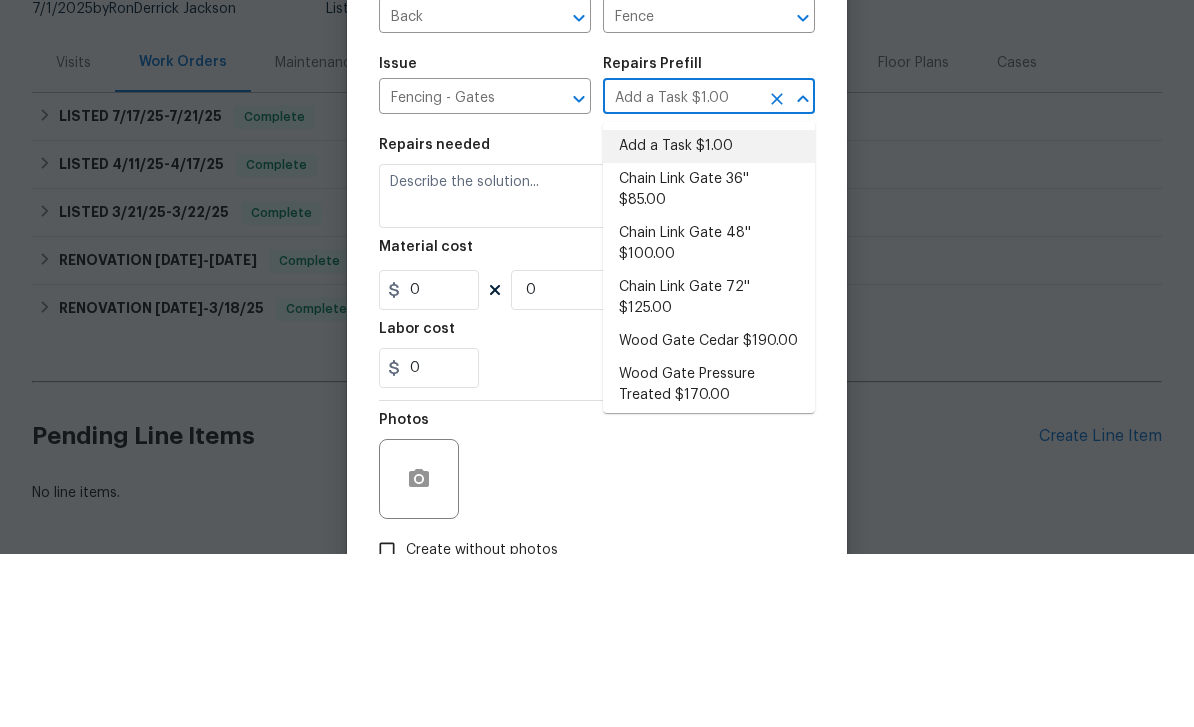 type on "HPM to detail" 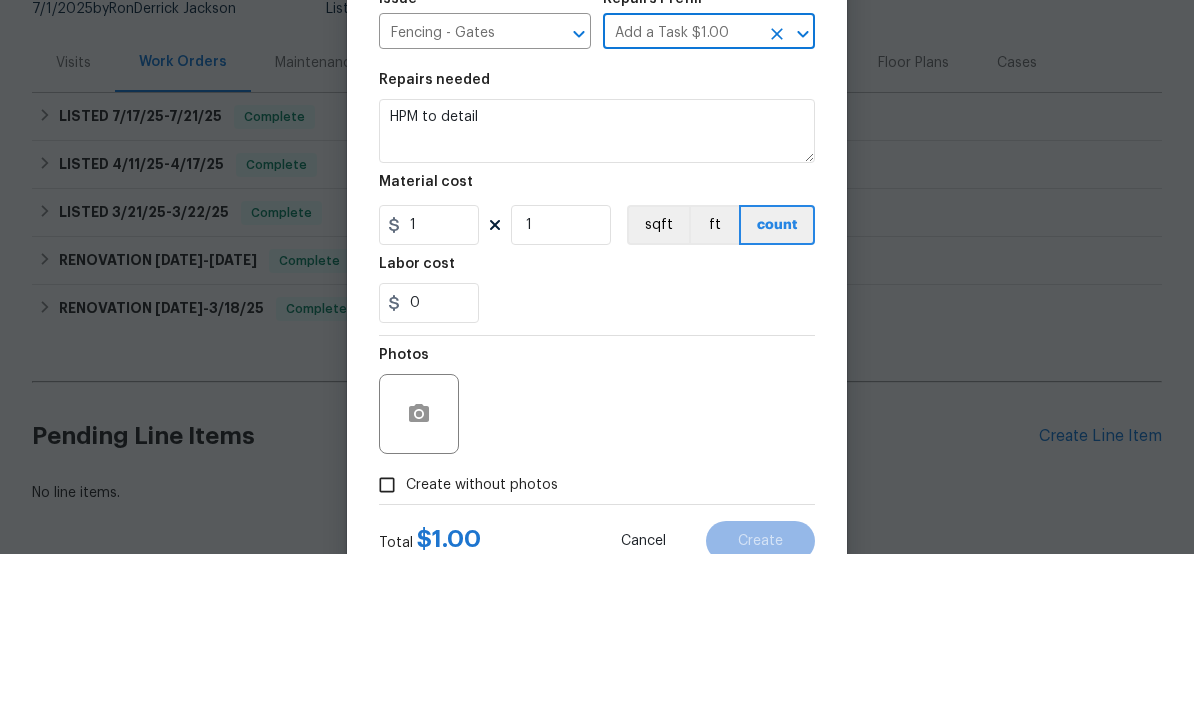 scroll, scrollTop: 66, scrollLeft: 0, axis: vertical 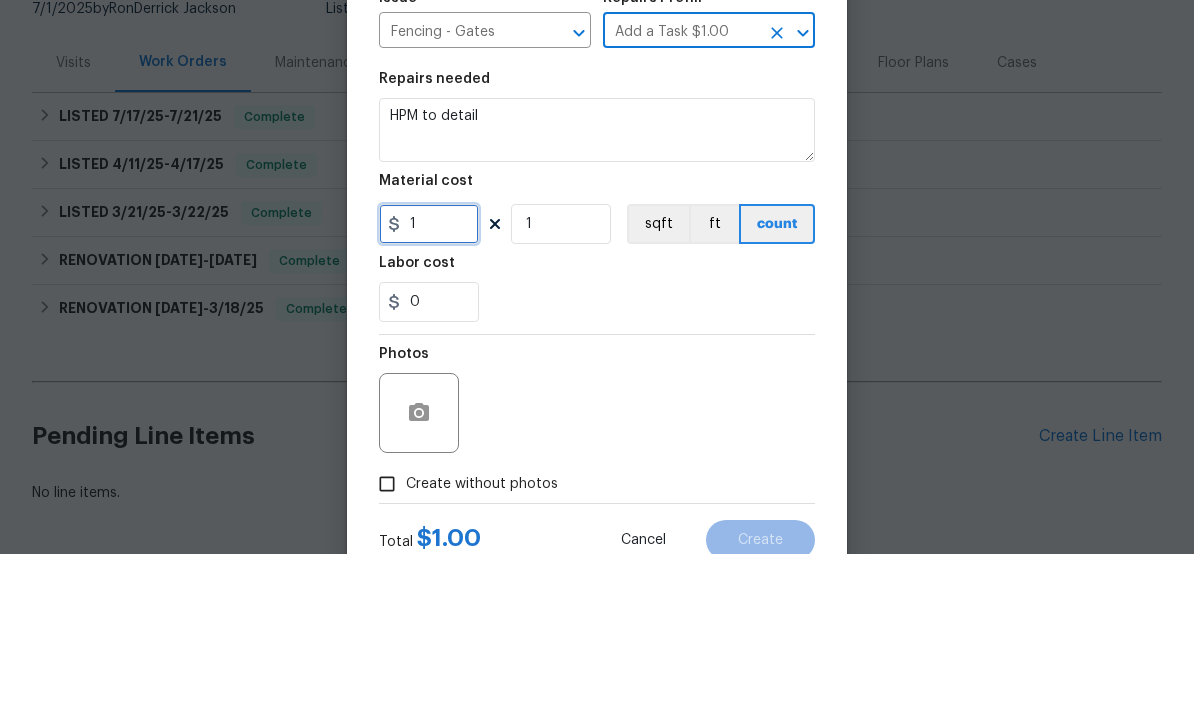 click on "1" at bounding box center (429, 397) 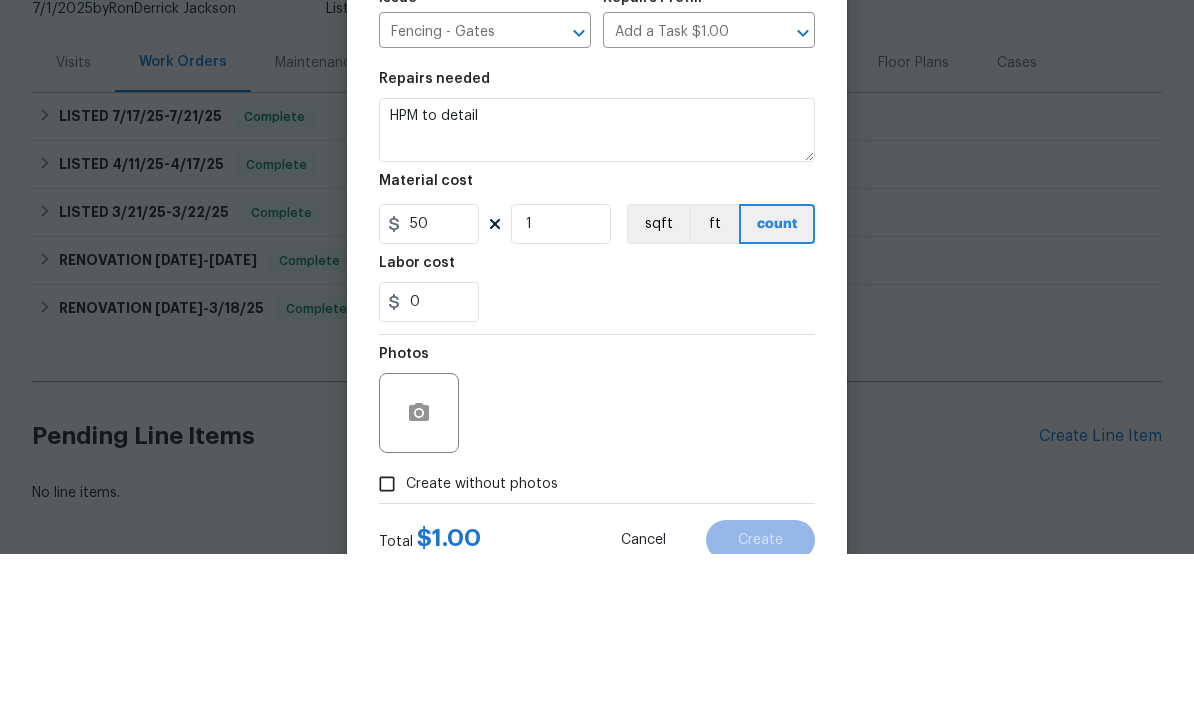 scroll, scrollTop: 64, scrollLeft: 0, axis: vertical 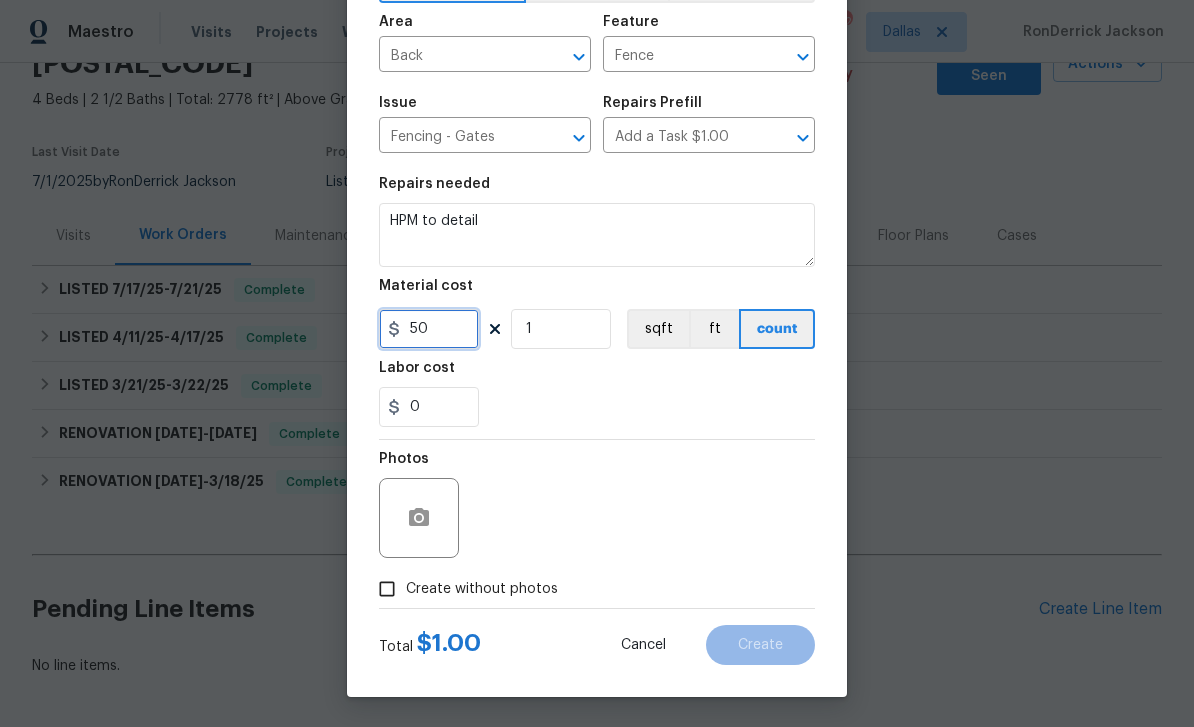 type on "50" 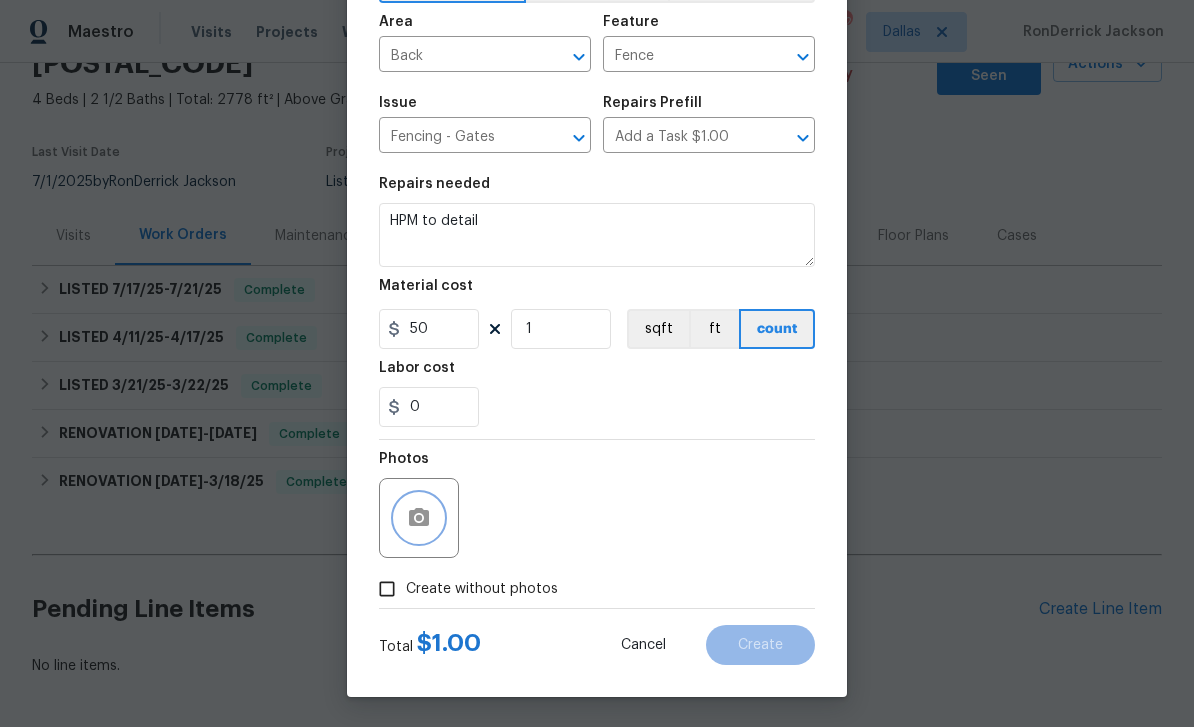 click 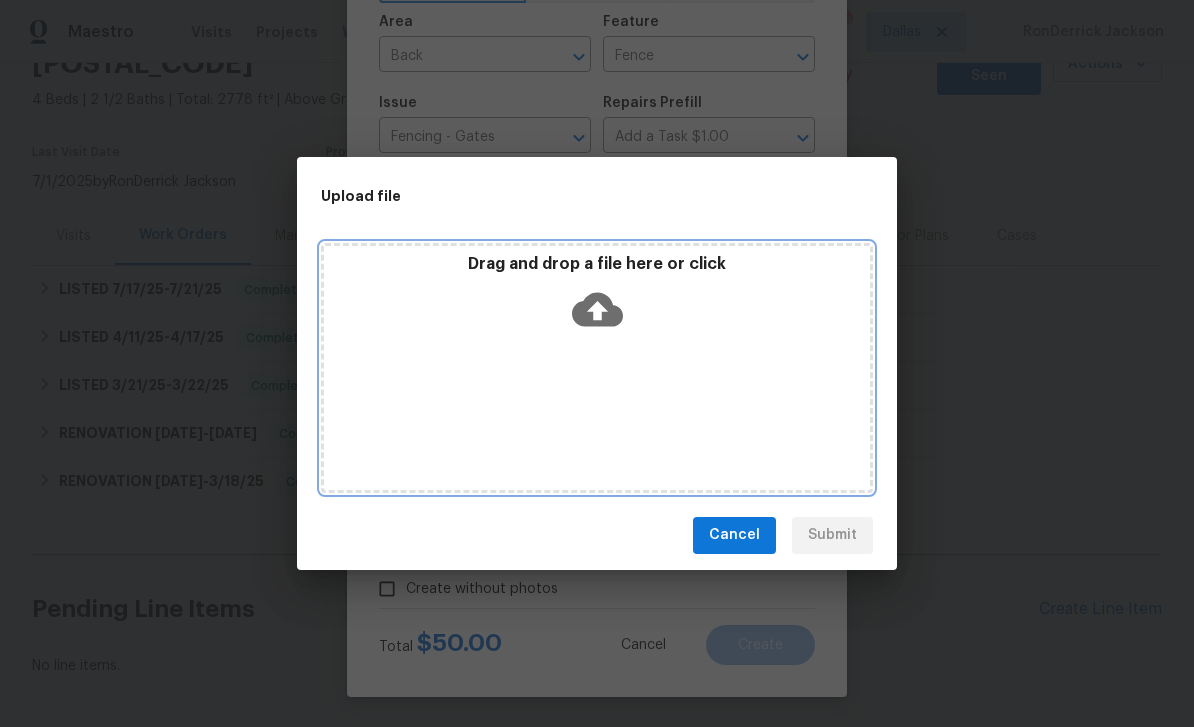 click 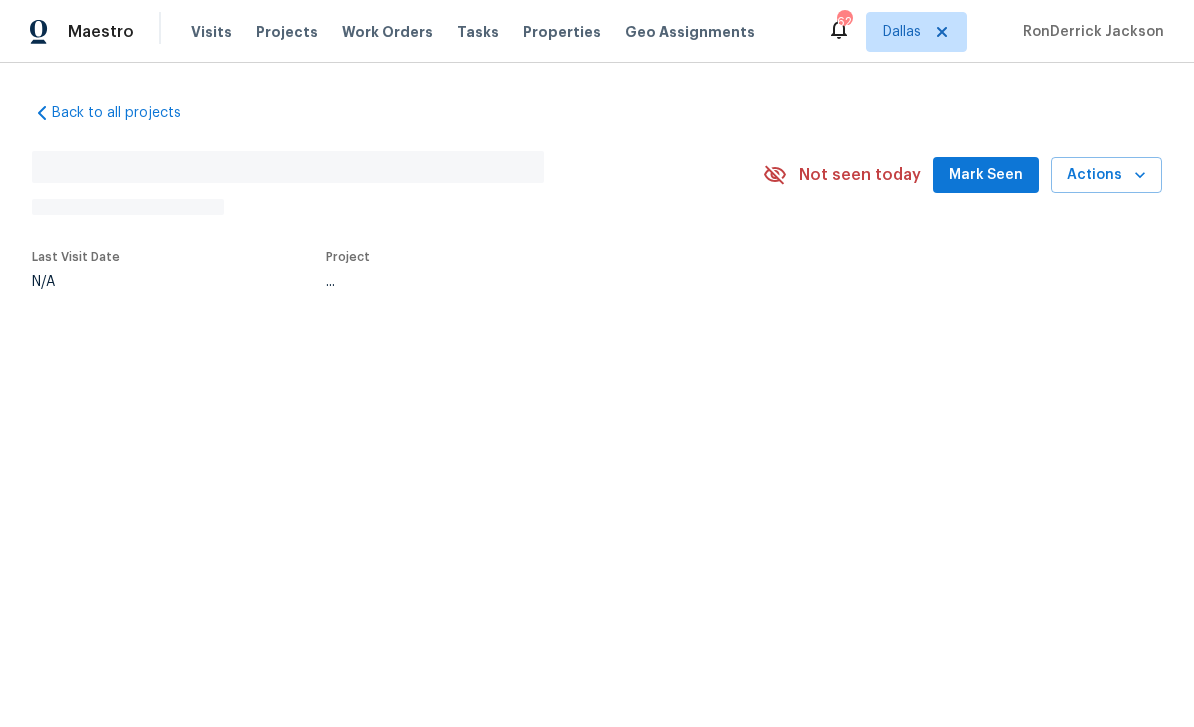 scroll, scrollTop: 0, scrollLeft: 0, axis: both 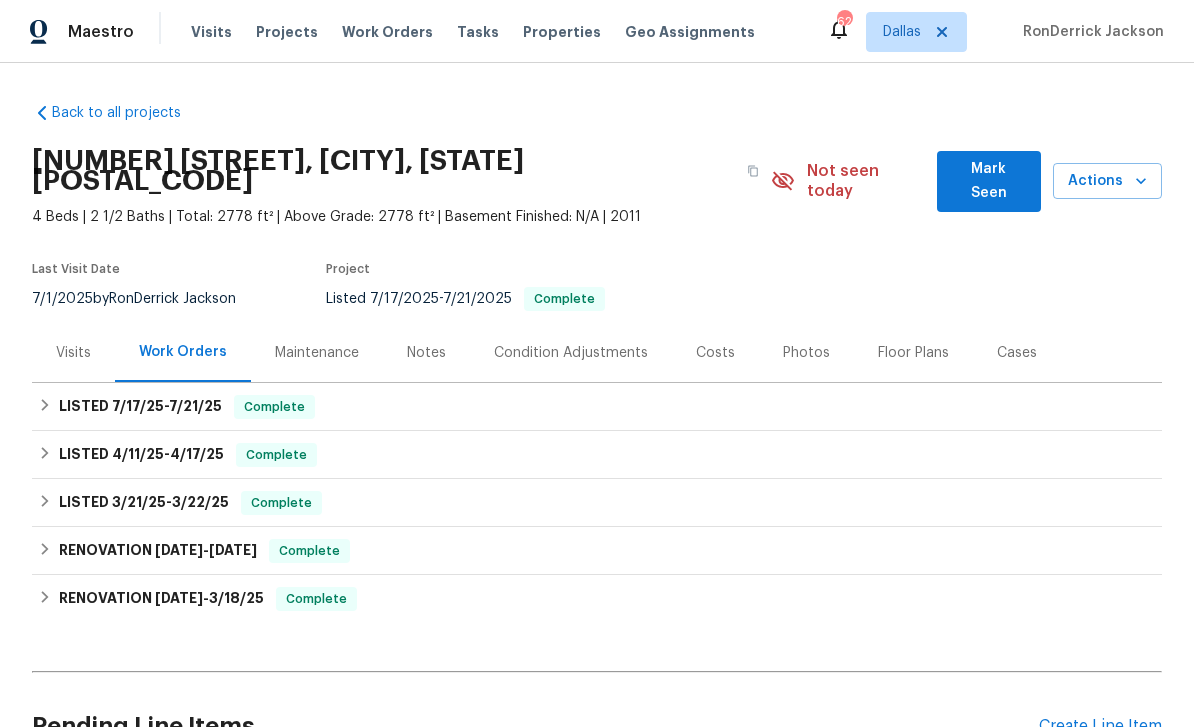 click on "Create Line Item" at bounding box center [1100, 726] 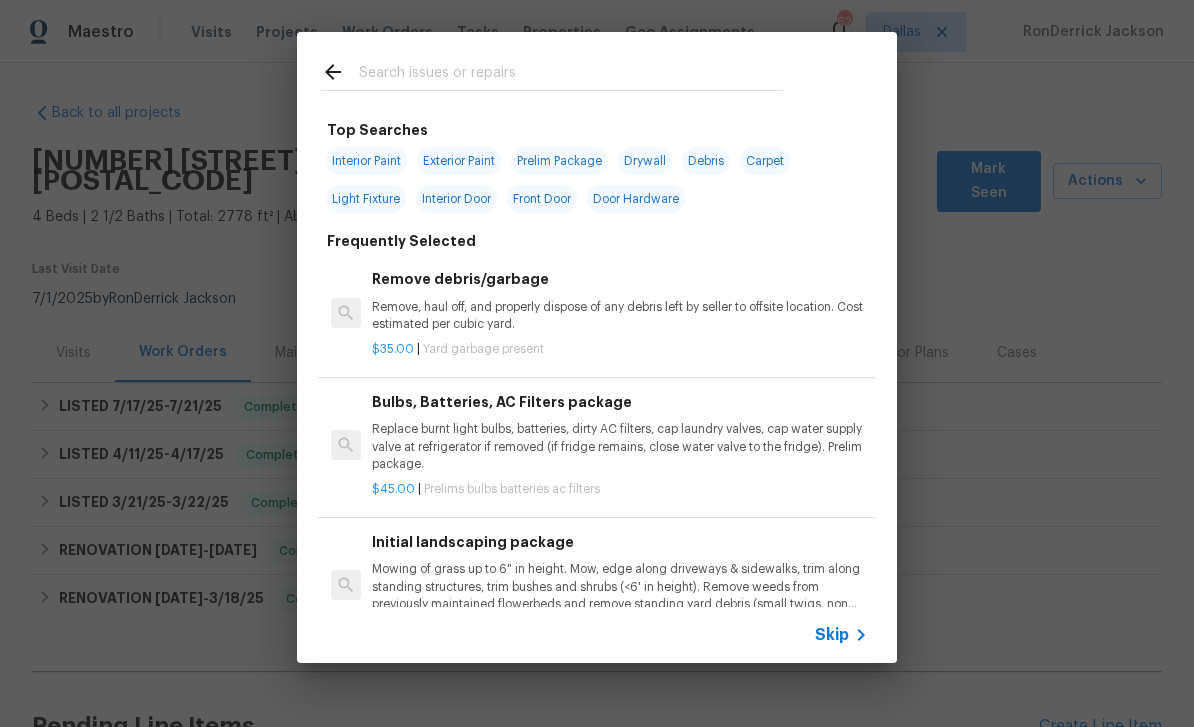 click 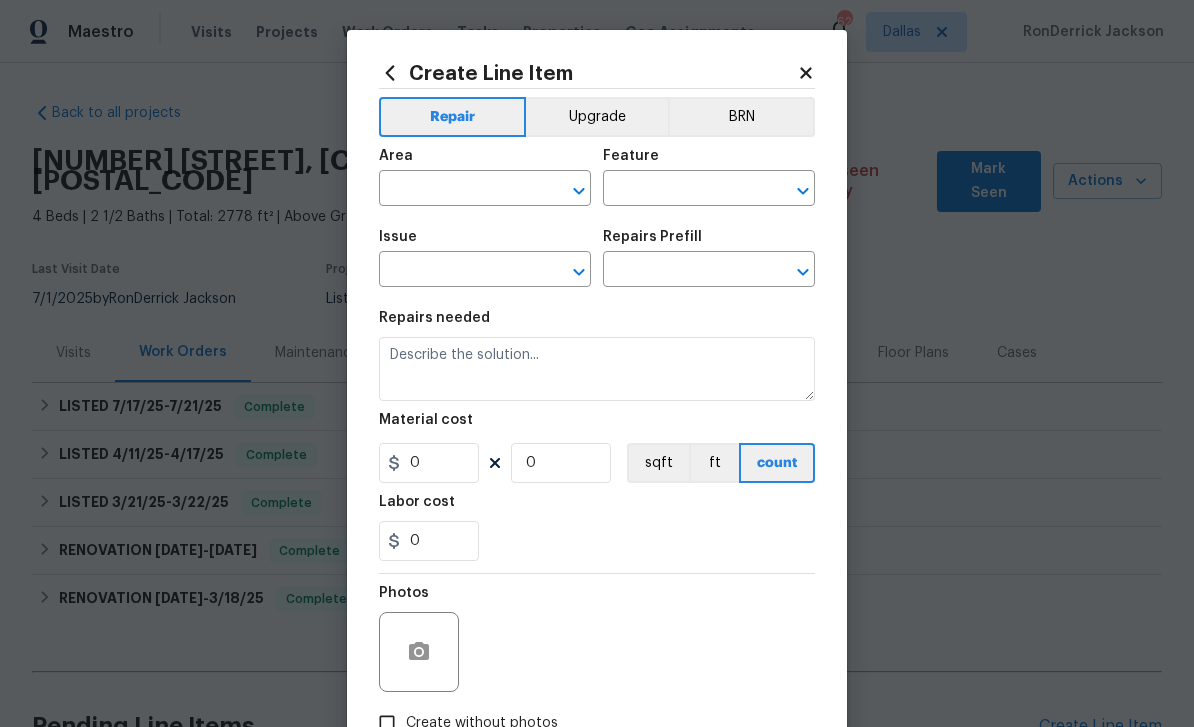 click at bounding box center (457, 190) 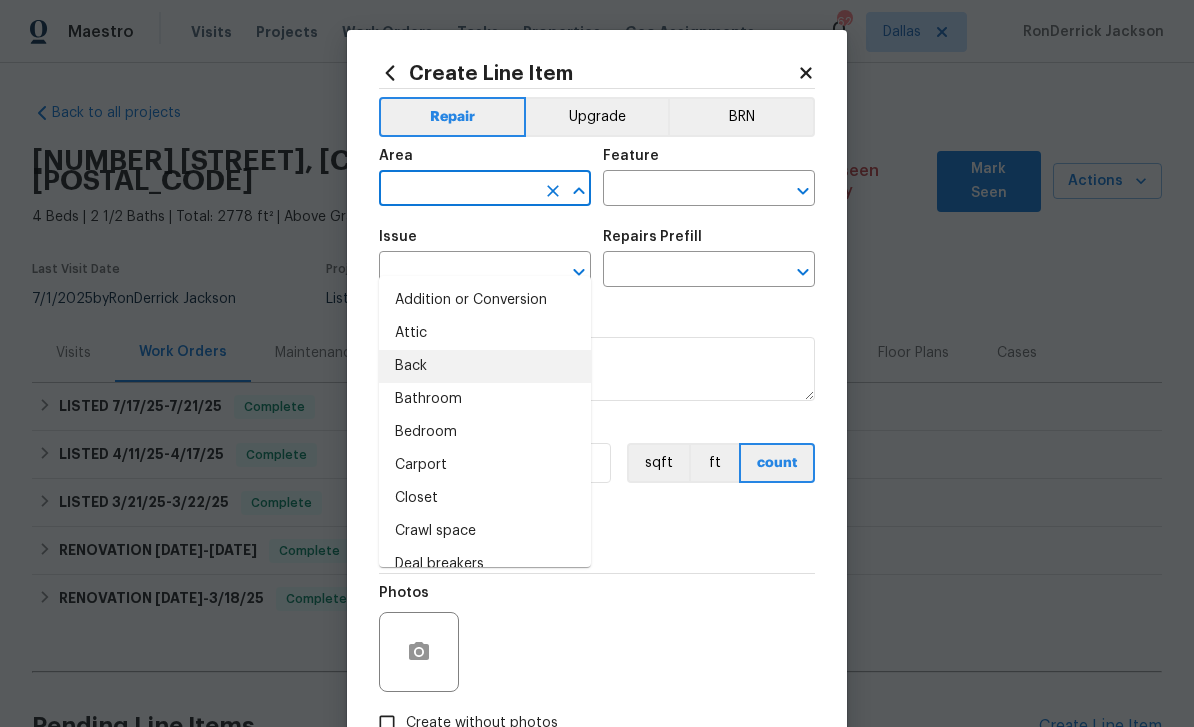 click on "Back" at bounding box center [485, 366] 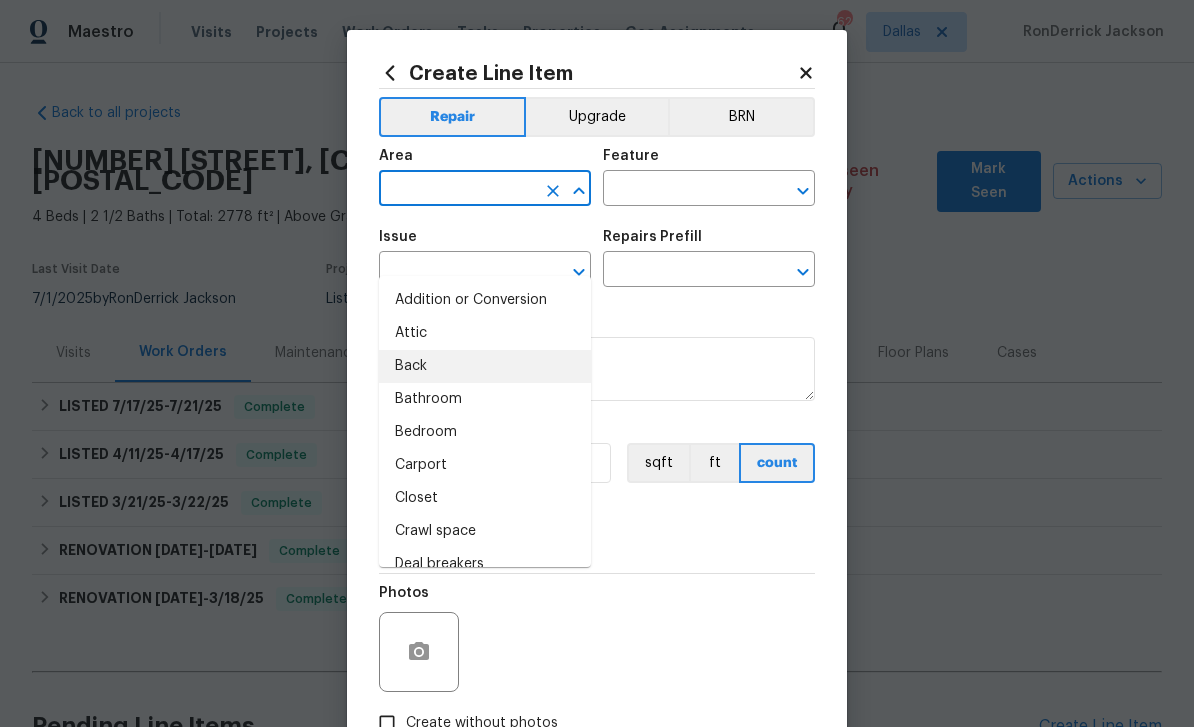 type on "Back" 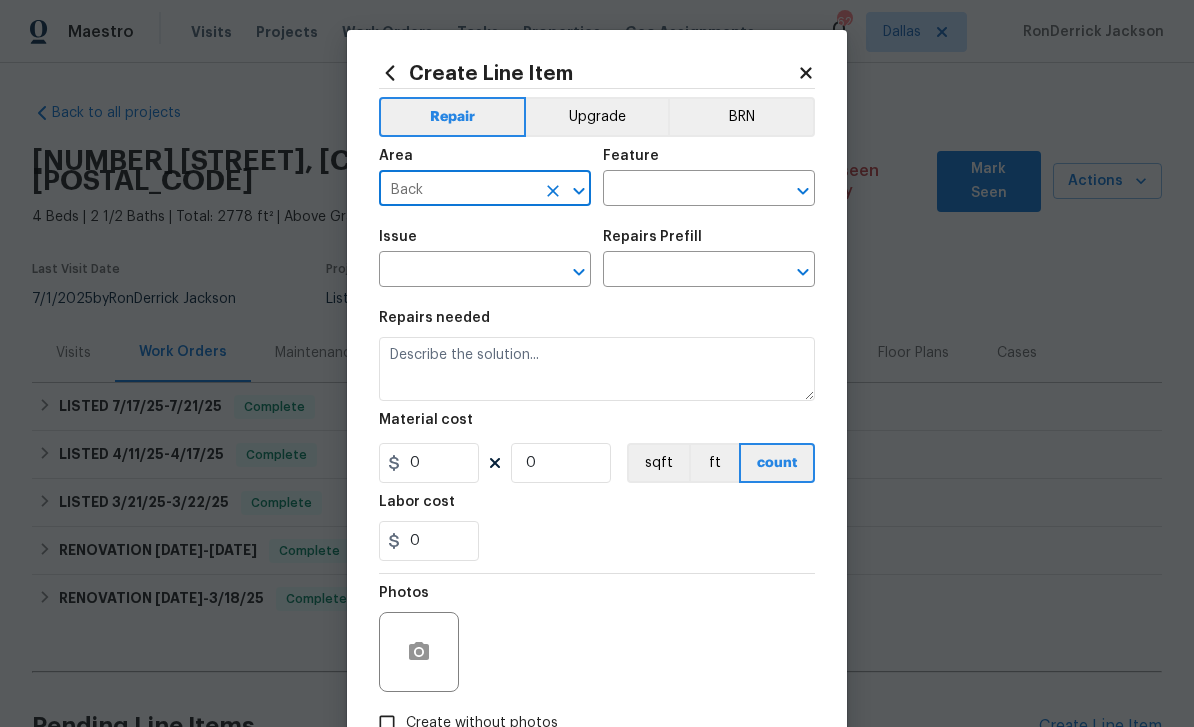 click at bounding box center (681, 190) 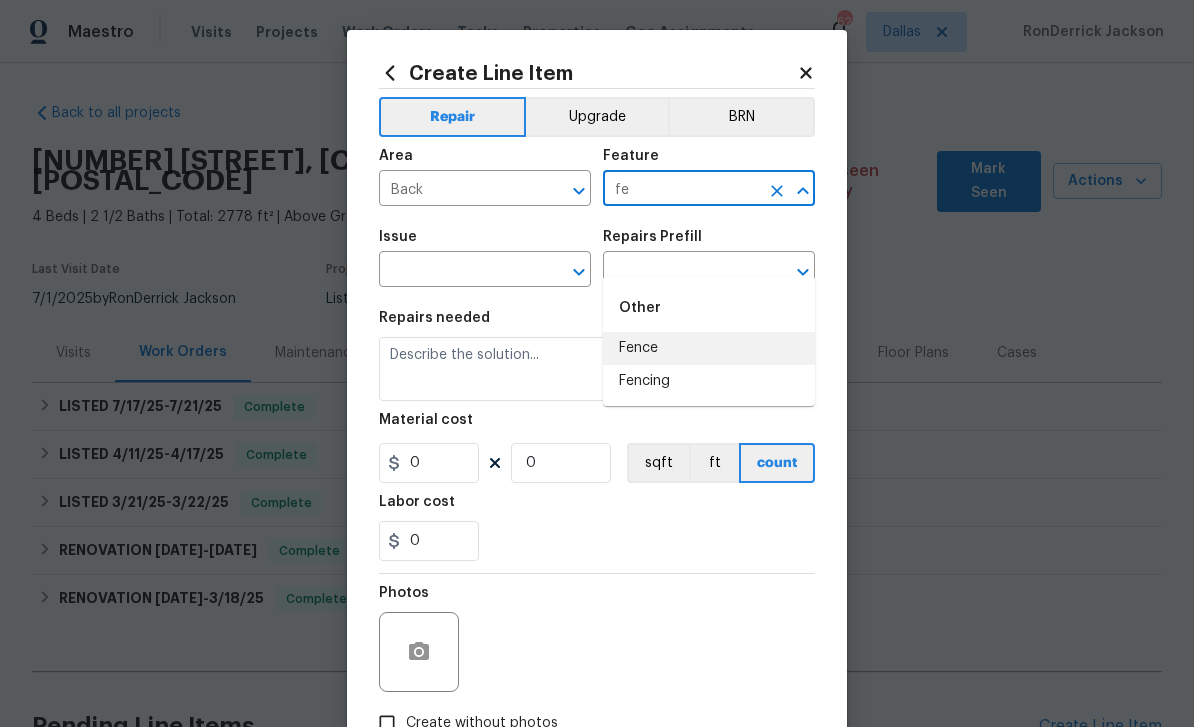 click on "Fence" at bounding box center (709, 348) 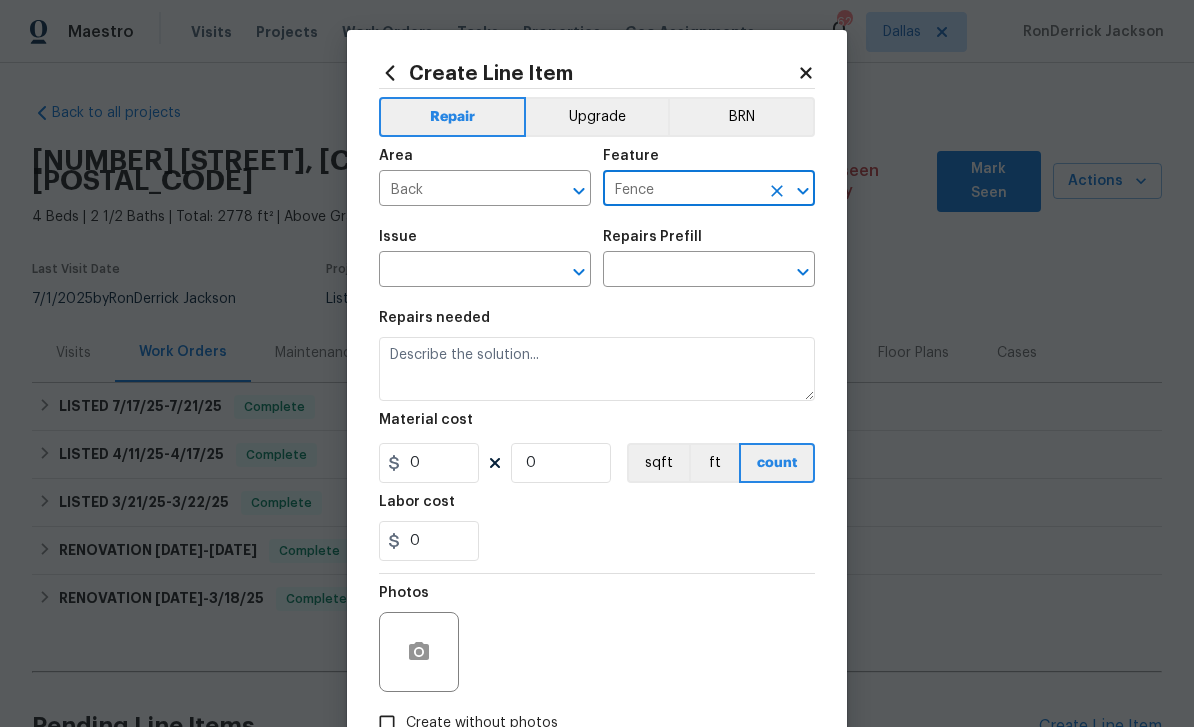 click at bounding box center (457, 271) 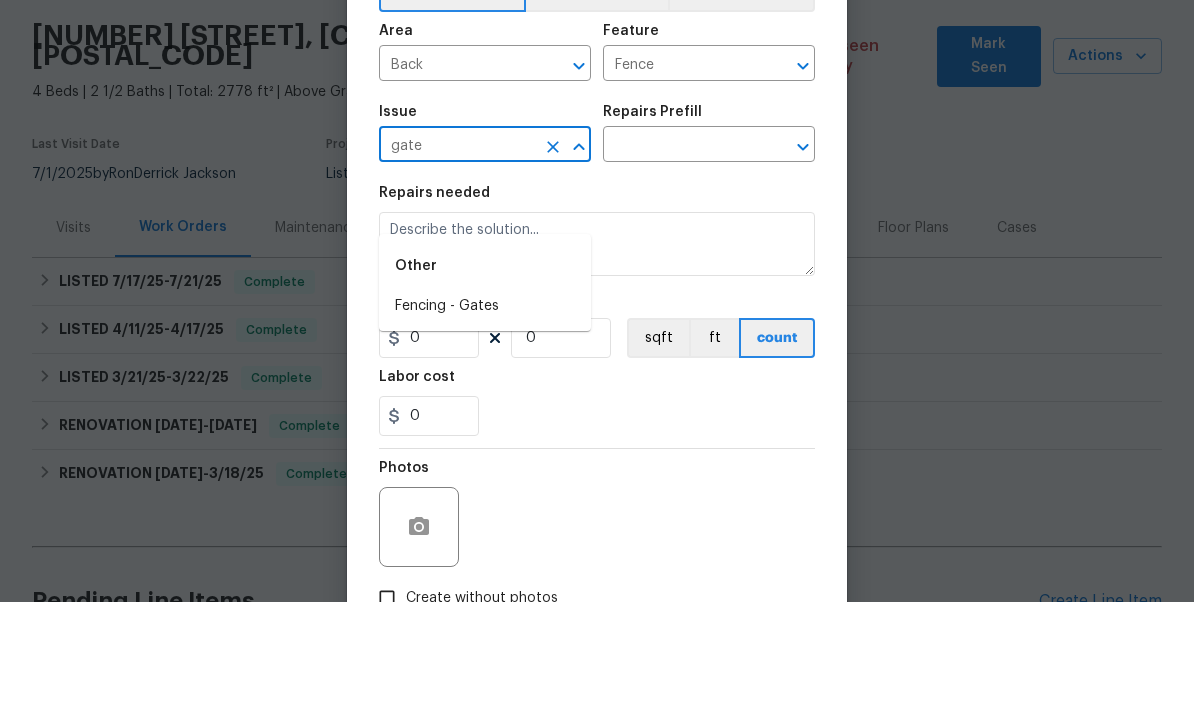click on "Fencing - Gates" at bounding box center [485, 431] 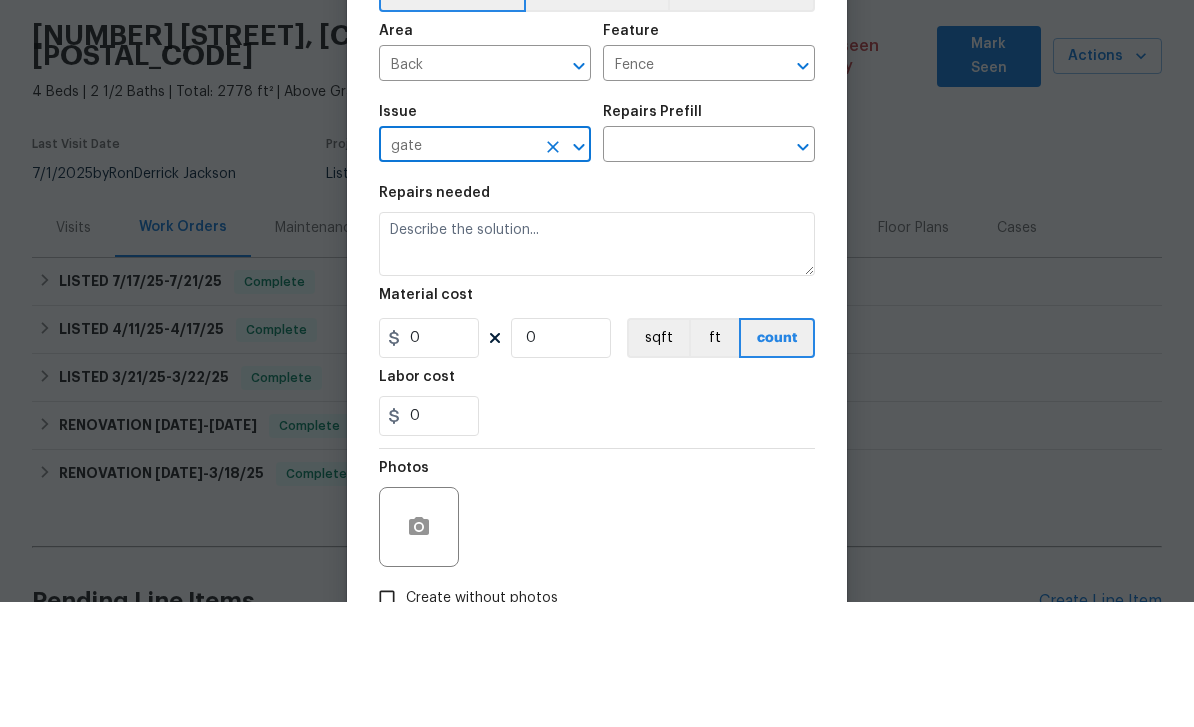 type on "Fencing - Gates" 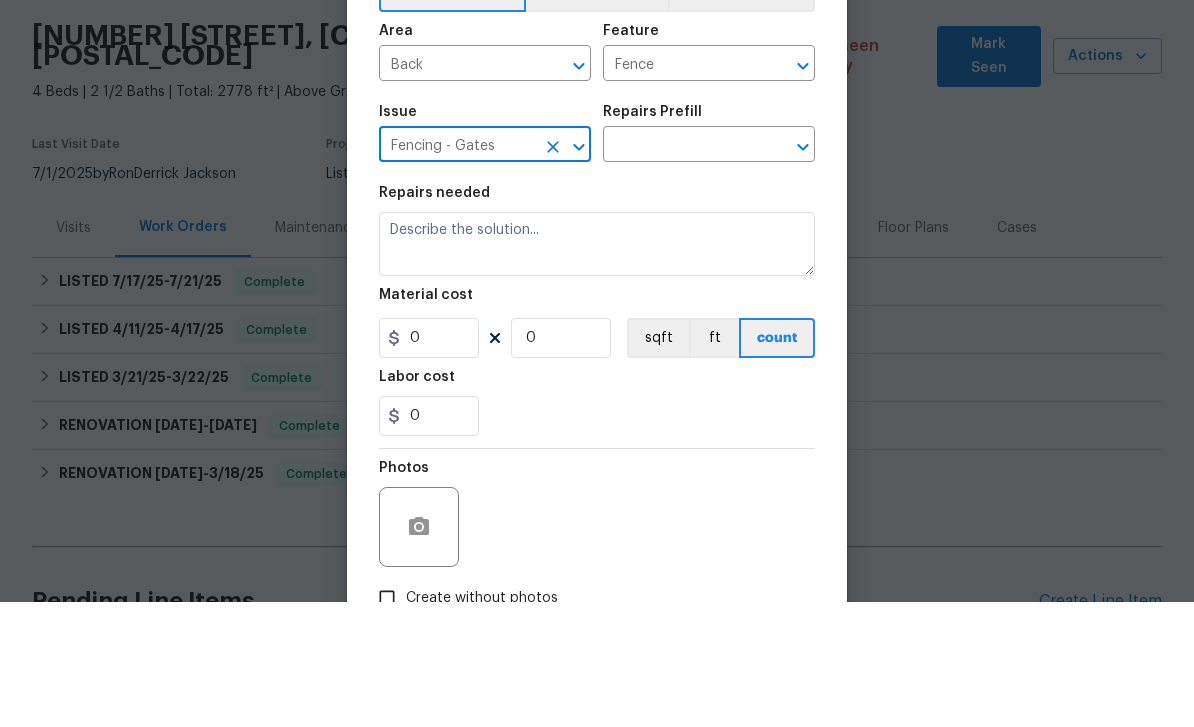 click at bounding box center (681, 271) 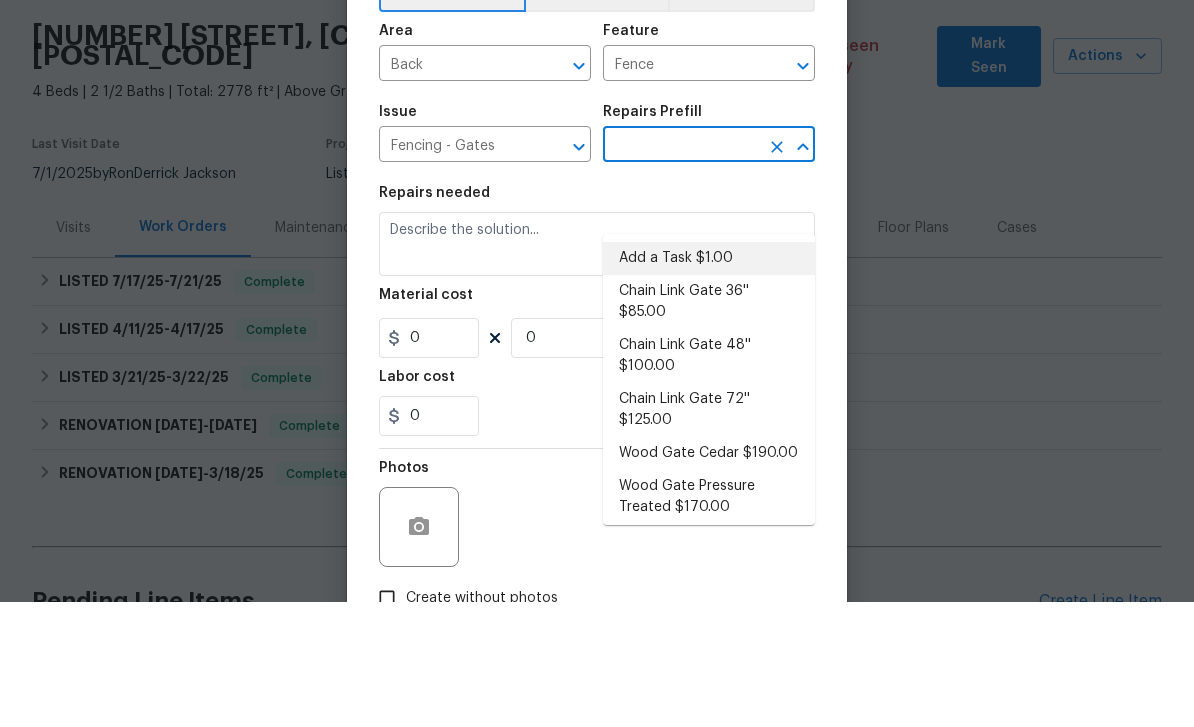 click on "Add a Task $1.00" at bounding box center (709, 383) 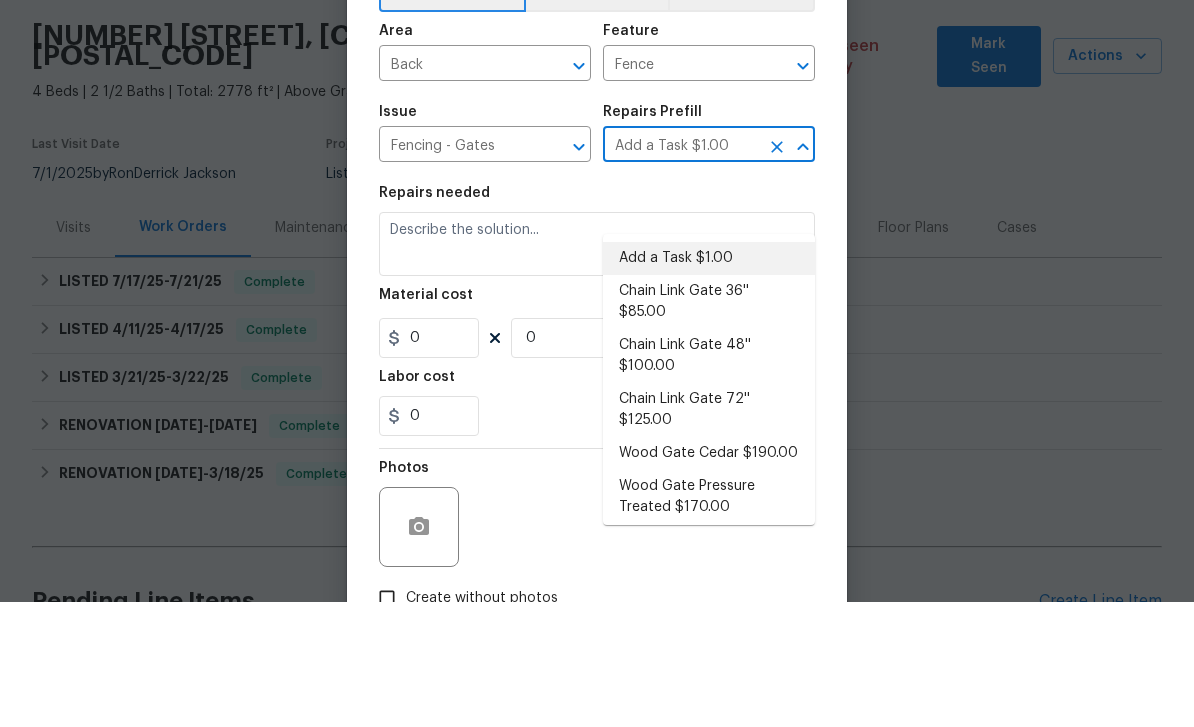 type on "HPM to detail" 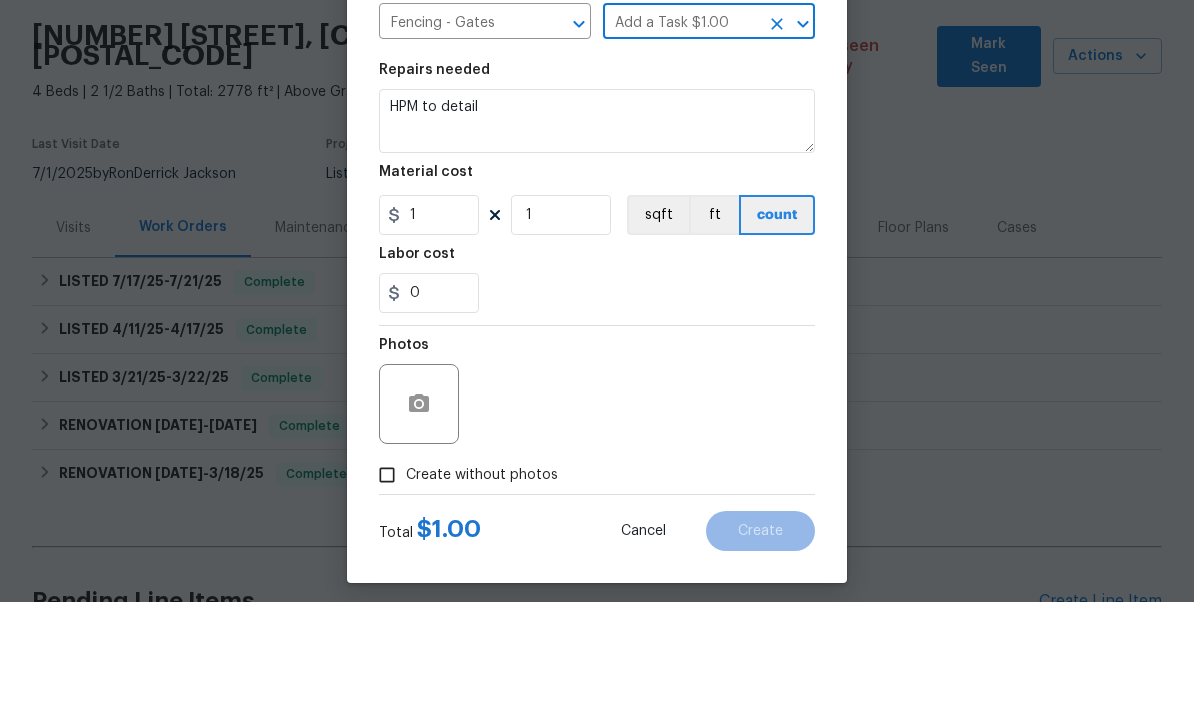 scroll, scrollTop: 130, scrollLeft: 0, axis: vertical 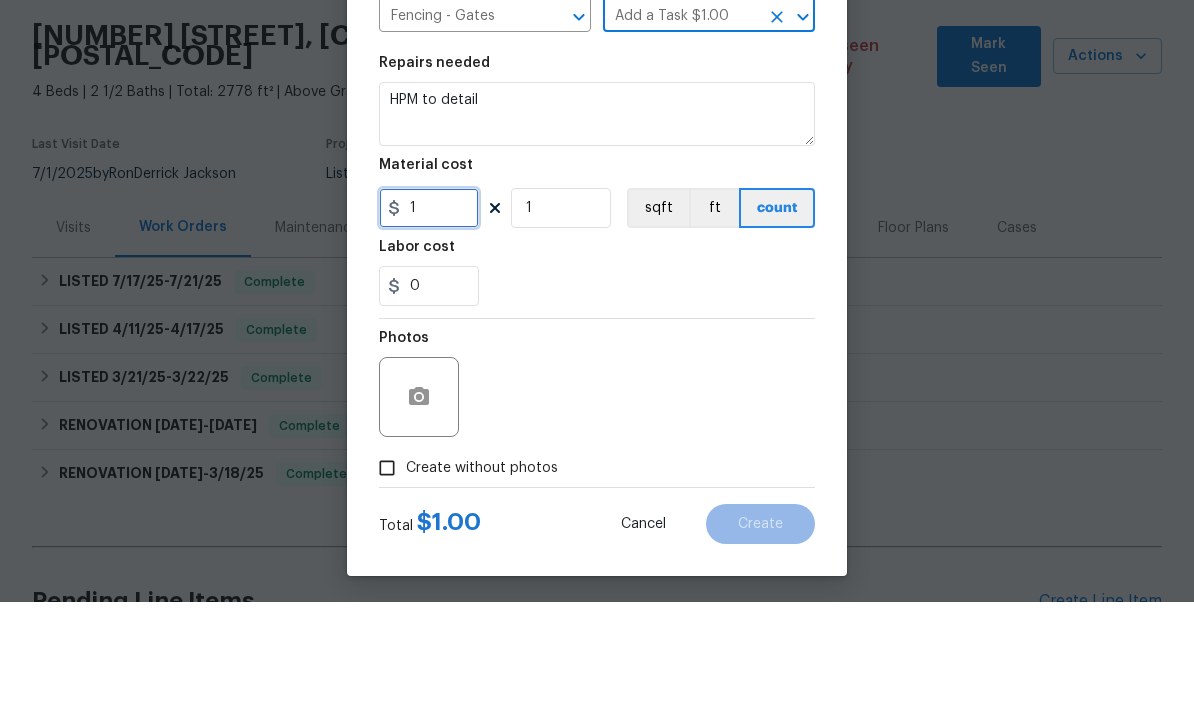 click on "1" at bounding box center (429, 333) 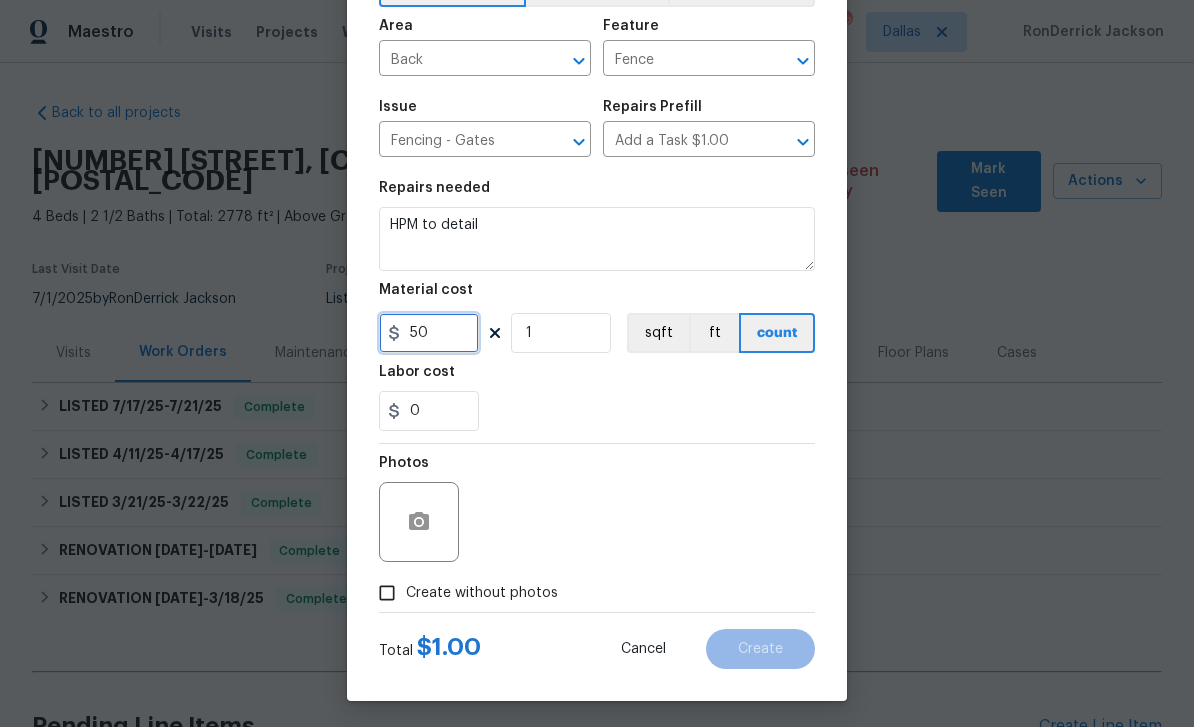 type on "50" 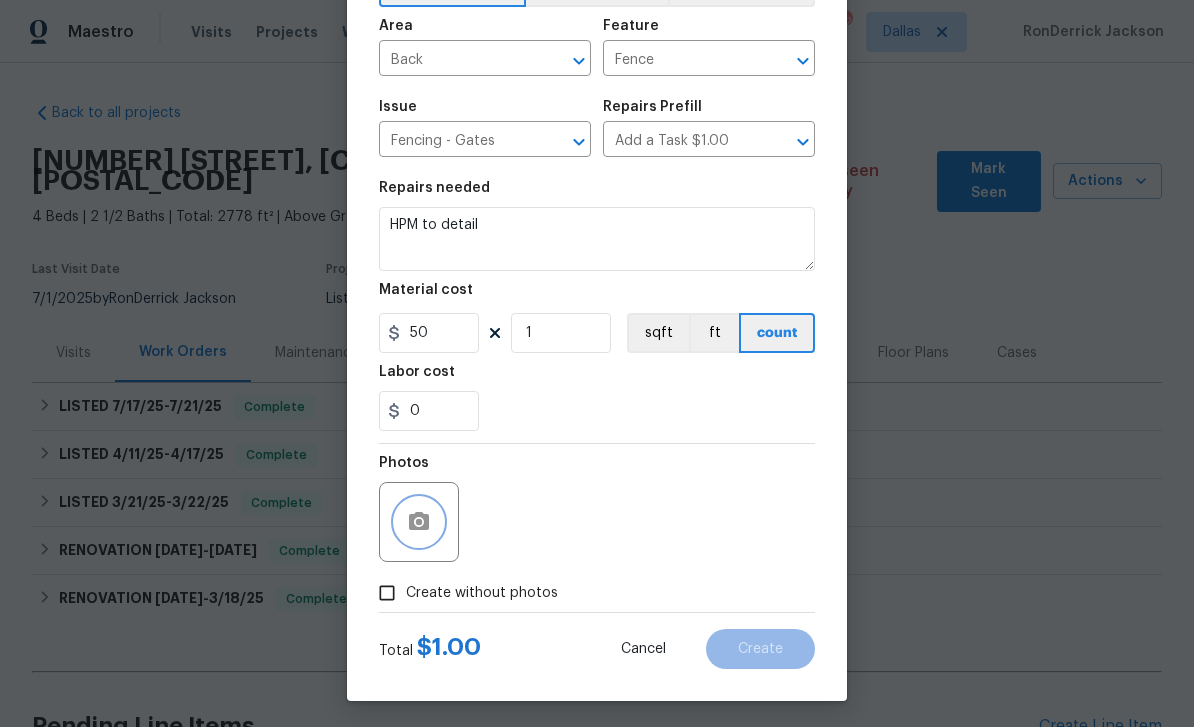 click 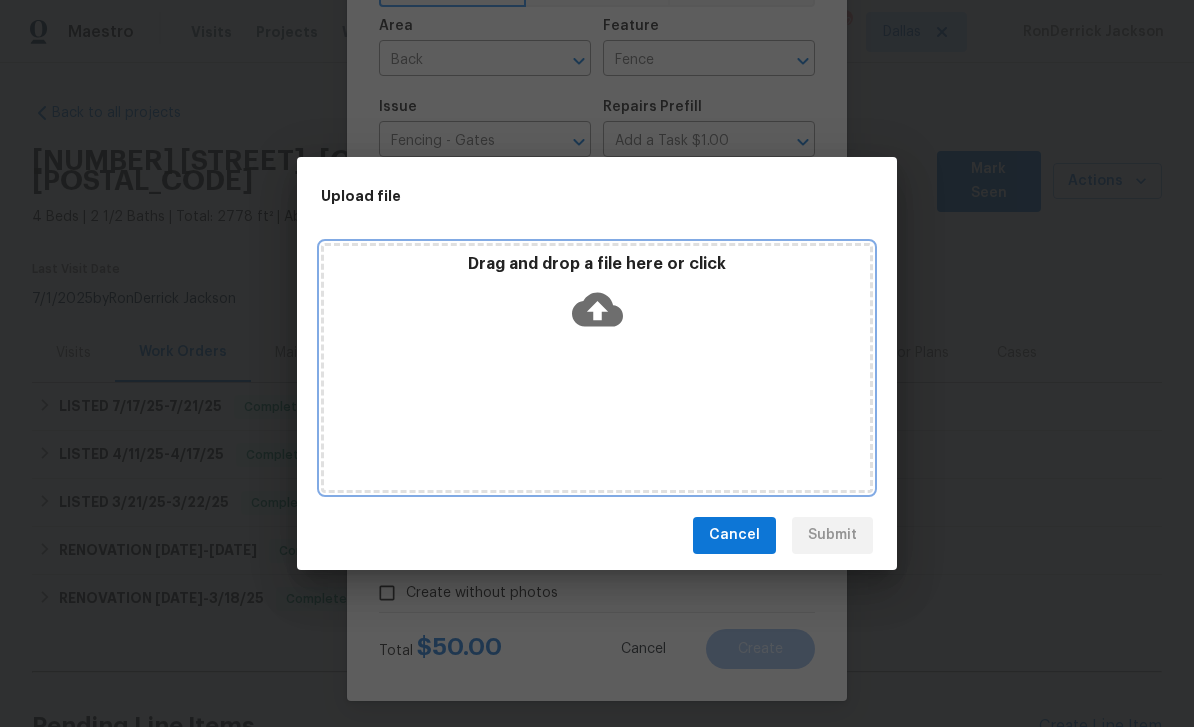 click 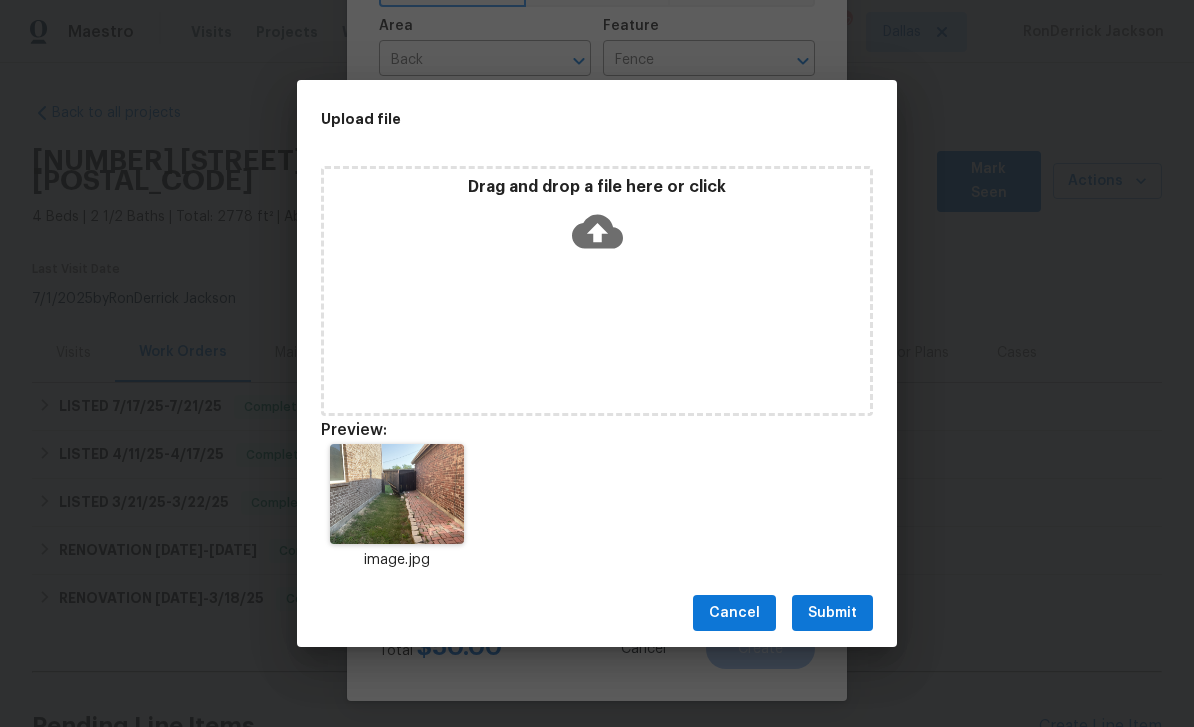 click on "Cancel Submit" at bounding box center (597, 613) 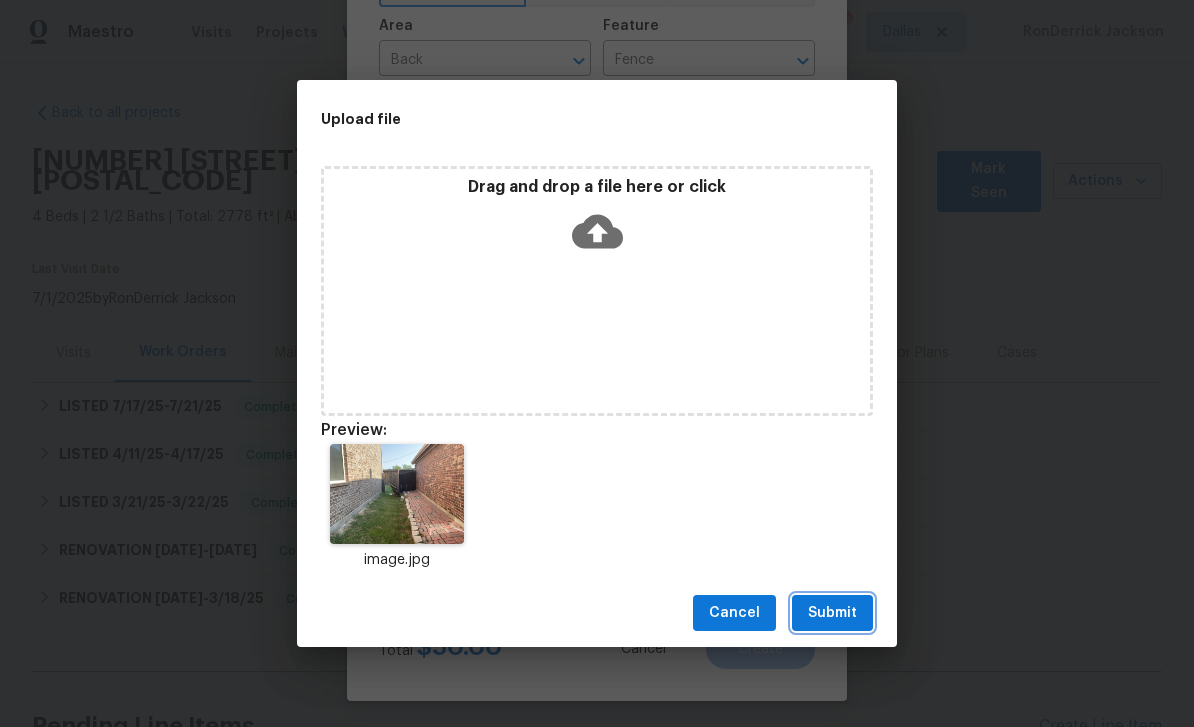 click on "Submit" at bounding box center [832, 613] 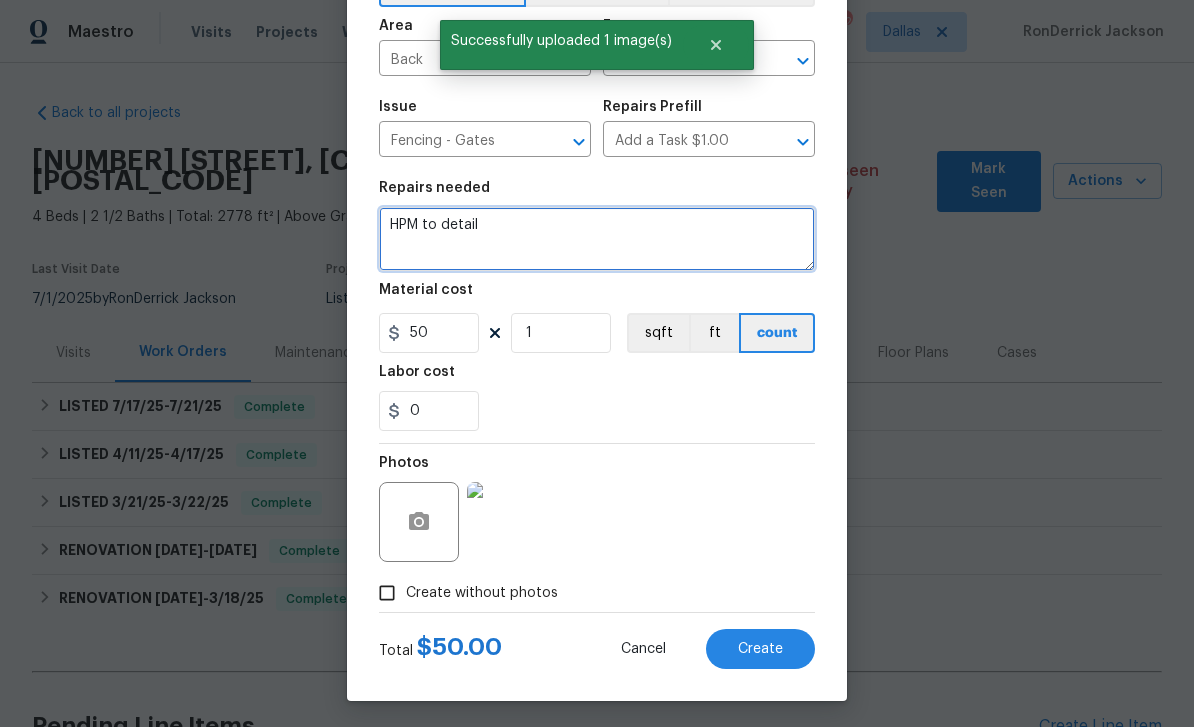 click on "HPM to detail" at bounding box center (597, 239) 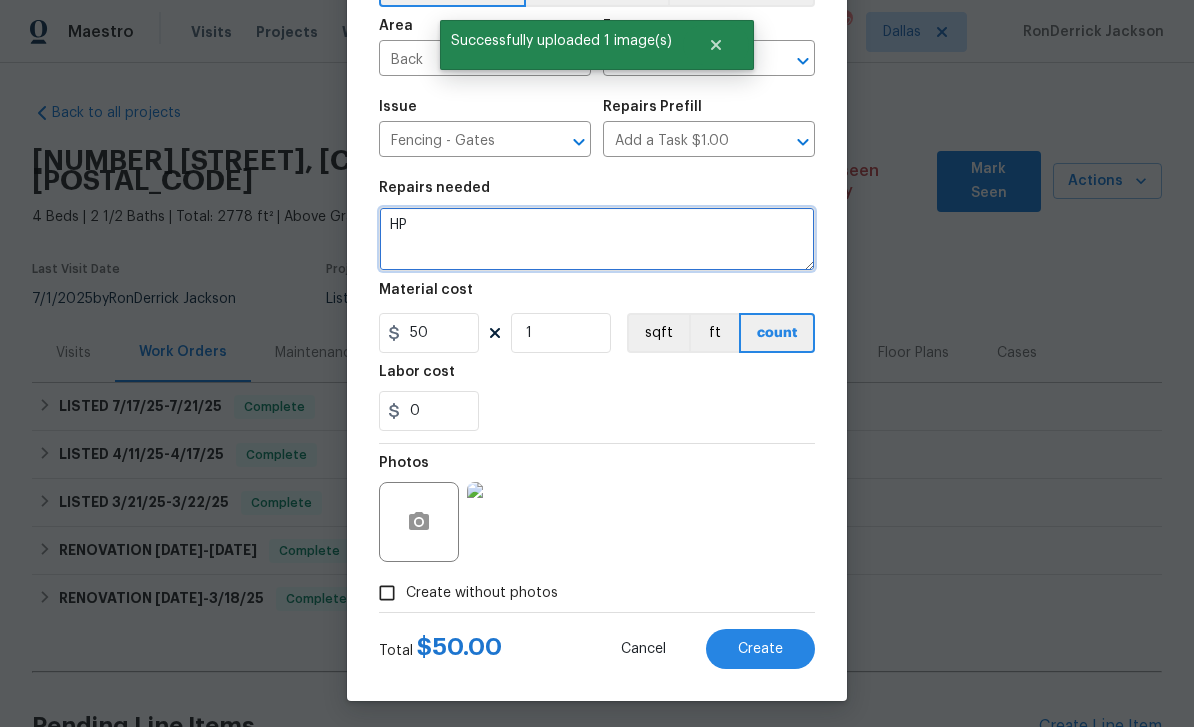type on "H" 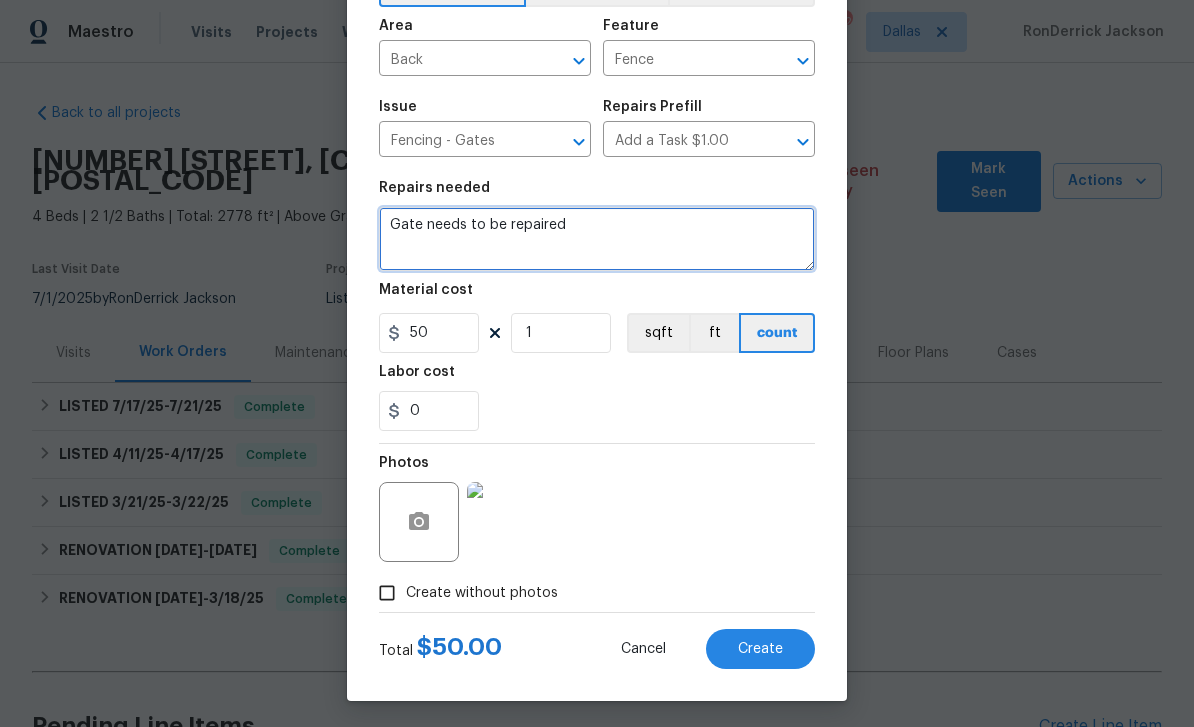 type on "Gate needs to be repaired" 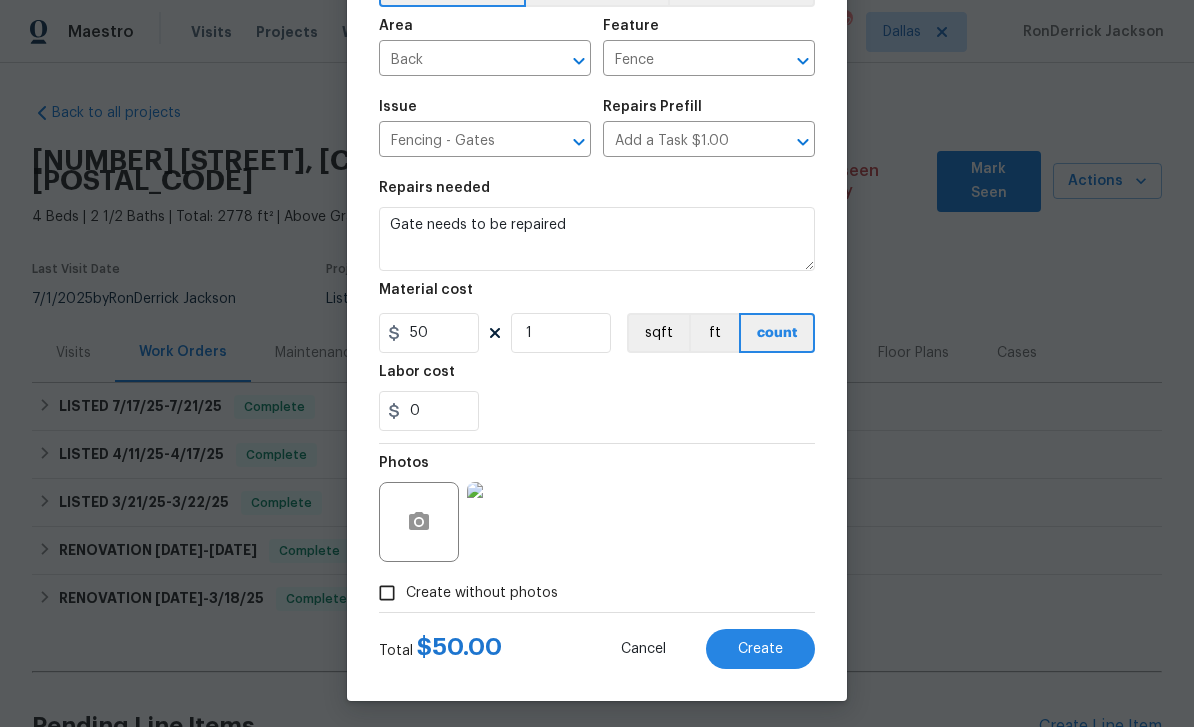 click on "Create Line Item Repair Upgrade BRN Area Back ​ Feature Fence ​ Issue Fencing - Gates ​ Repairs Prefill Add a Task $1.00 ​ Repairs needed Gate needs to be repaired Material cost 50 1 sqft ft count Labor cost 0 Photos Create without photos Total   $ 50.00 Cancel Create" at bounding box center [597, 300] 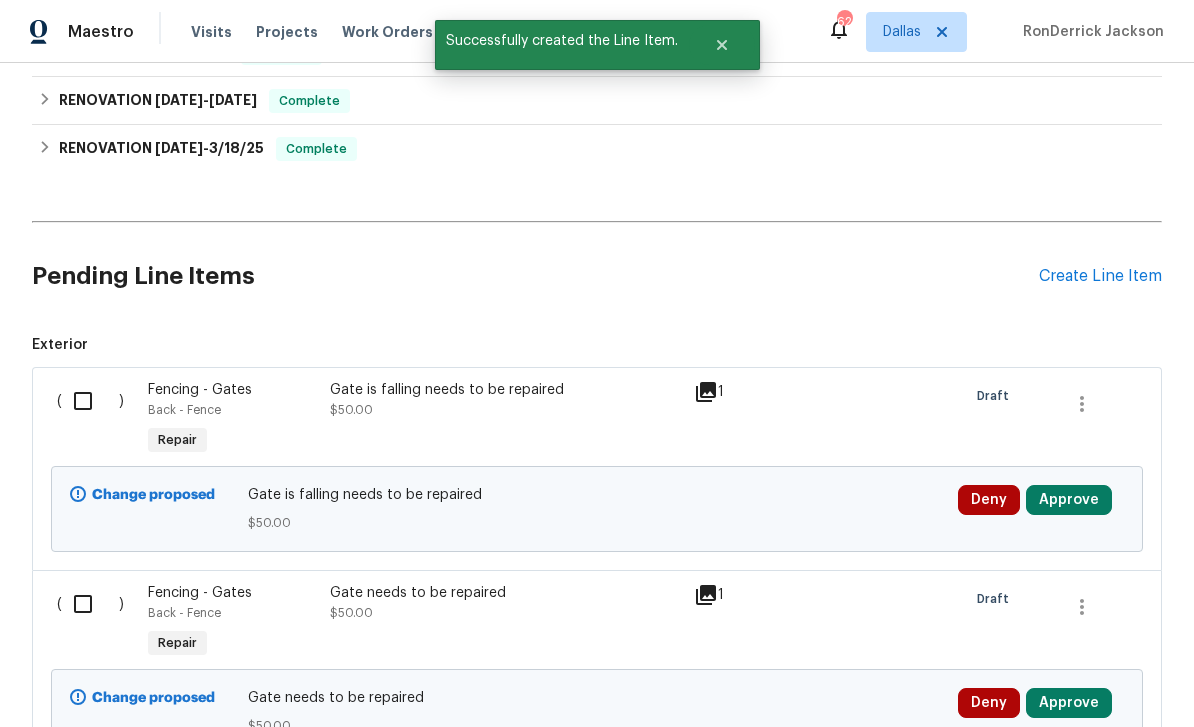 scroll, scrollTop: 451, scrollLeft: 0, axis: vertical 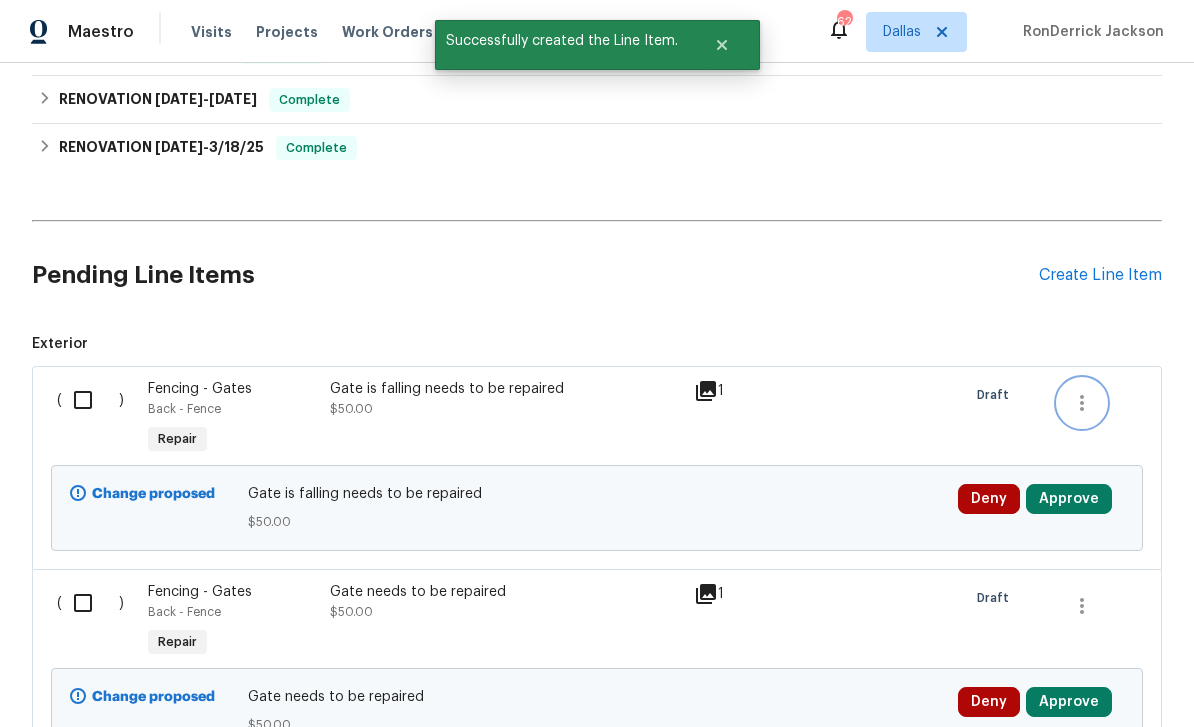 click at bounding box center (1082, 403) 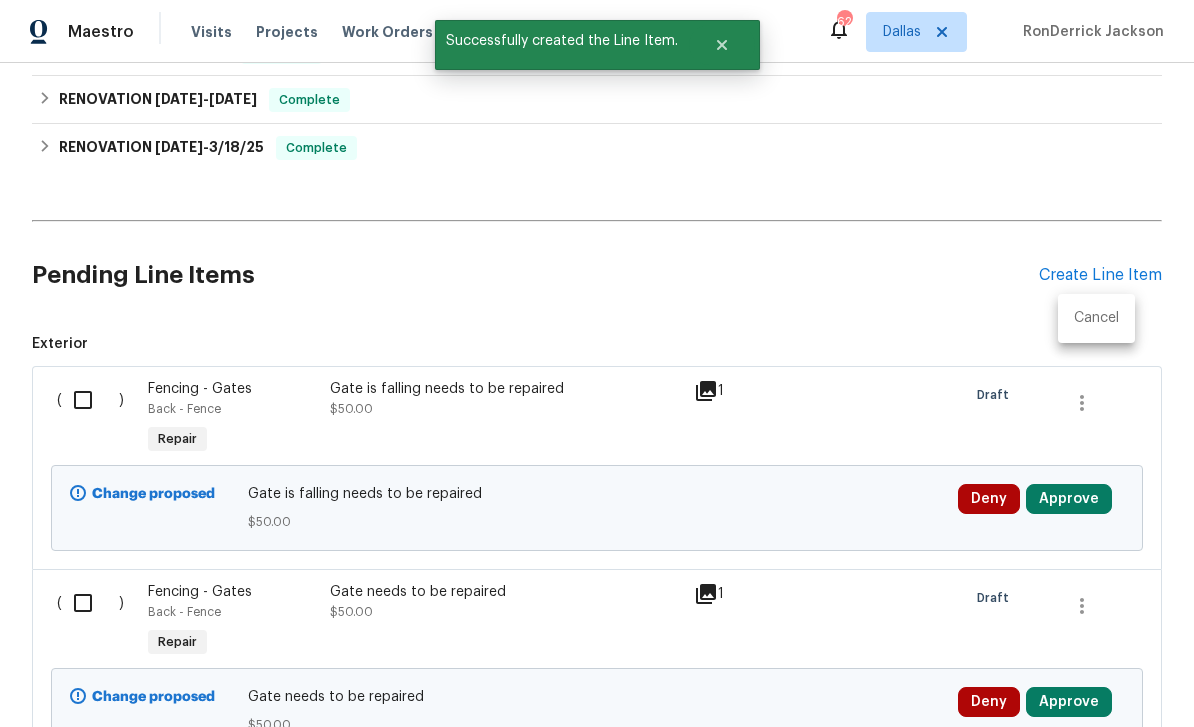 click on "Cancel" at bounding box center (1096, 318) 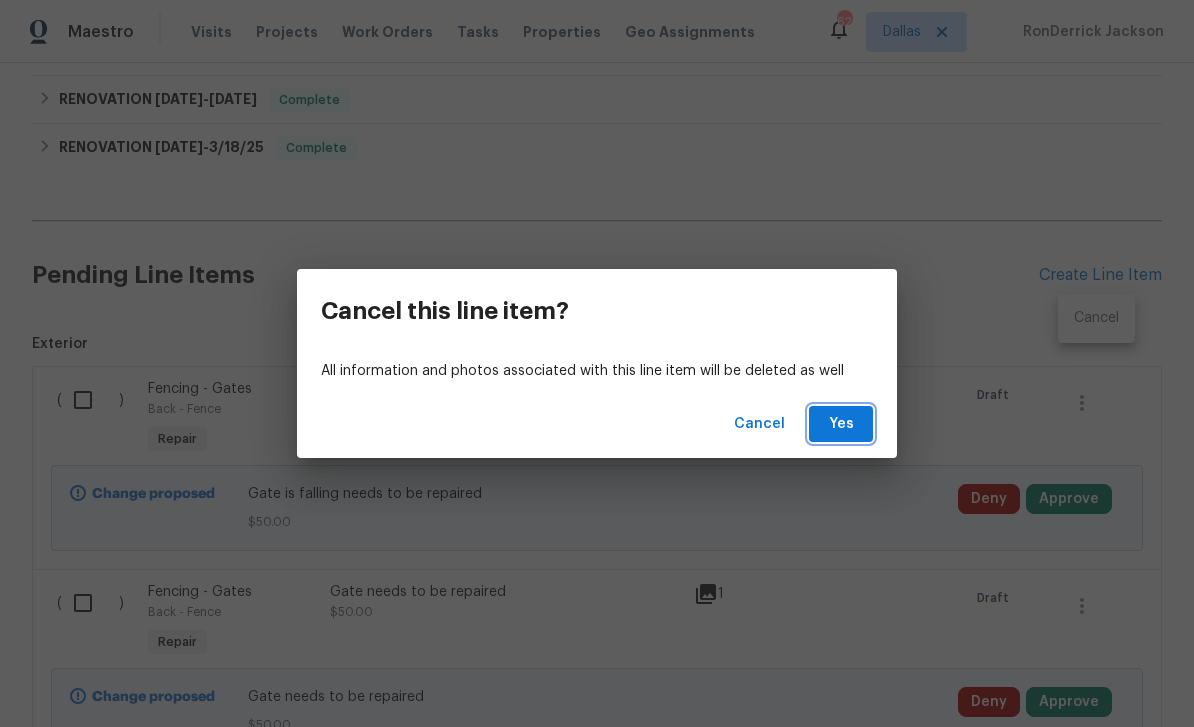click on "Yes" at bounding box center (841, 424) 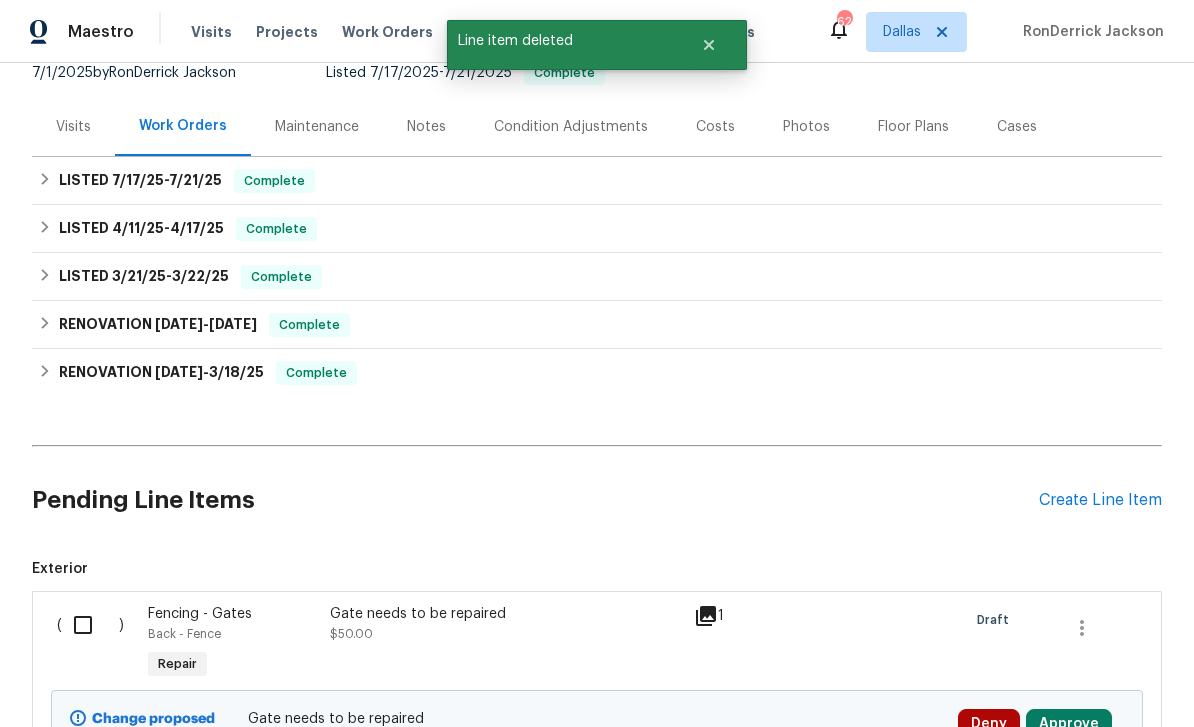 scroll, scrollTop: 229, scrollLeft: 0, axis: vertical 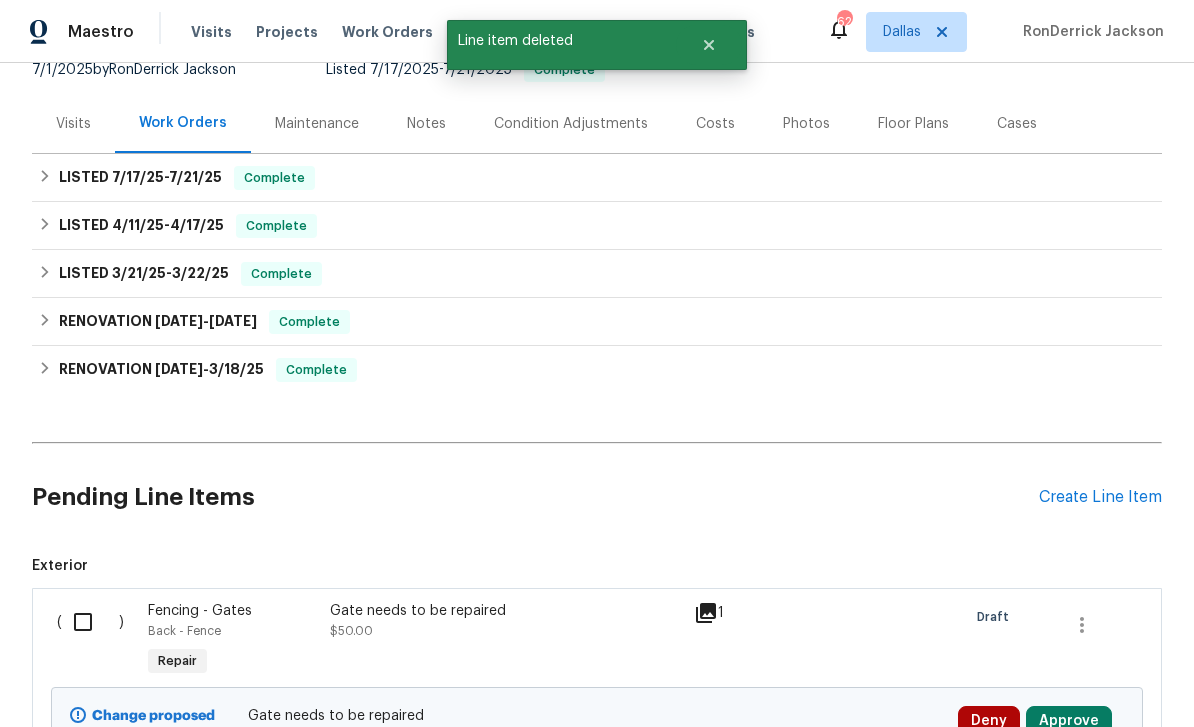 click at bounding box center [90, 622] 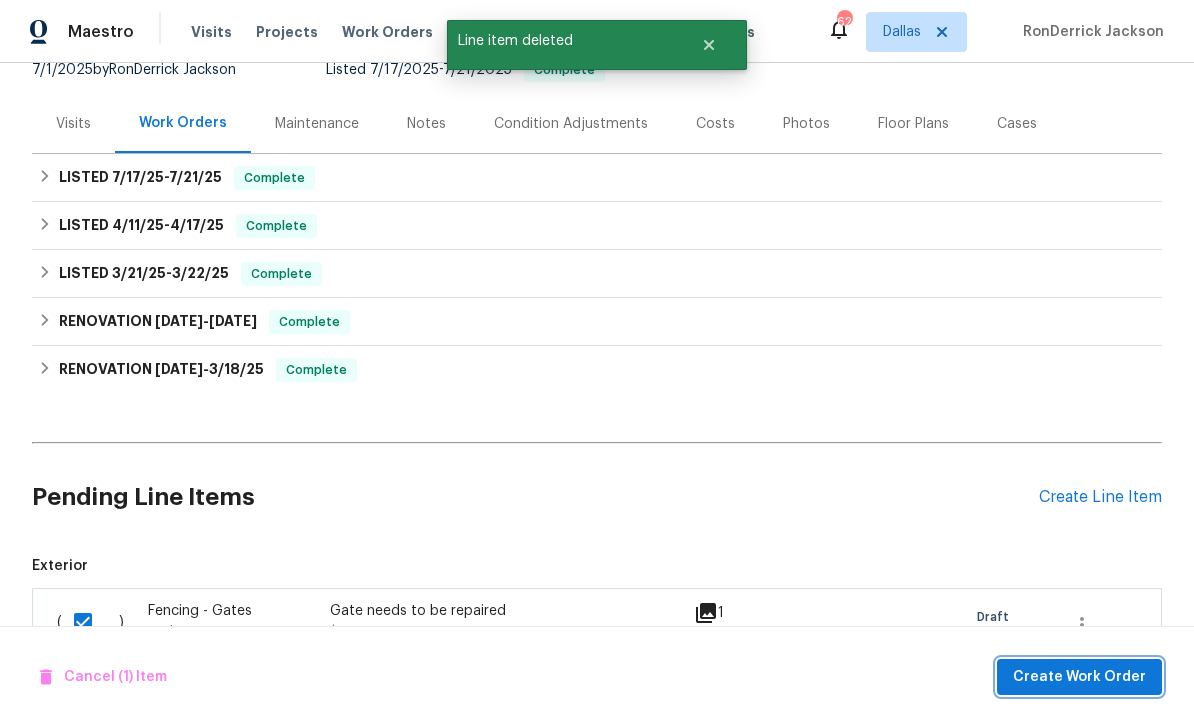 click on "Create Work Order" at bounding box center [1079, 677] 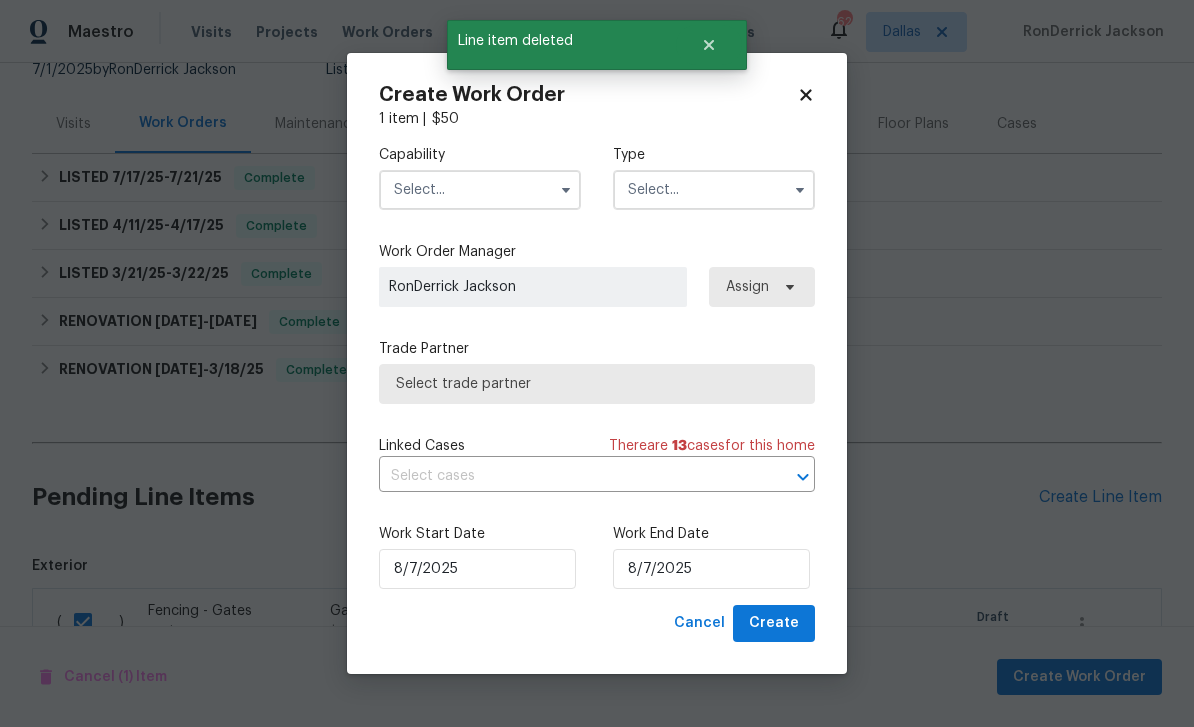 click at bounding box center [480, 190] 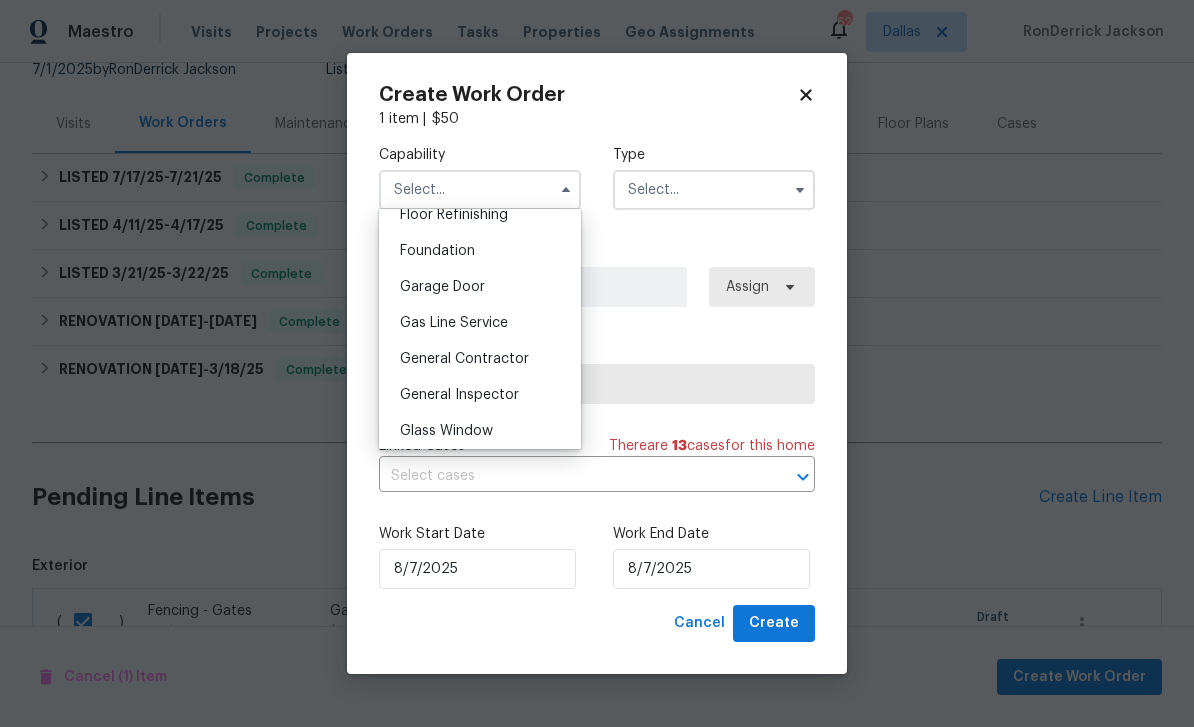 scroll, scrollTop: 838, scrollLeft: 0, axis: vertical 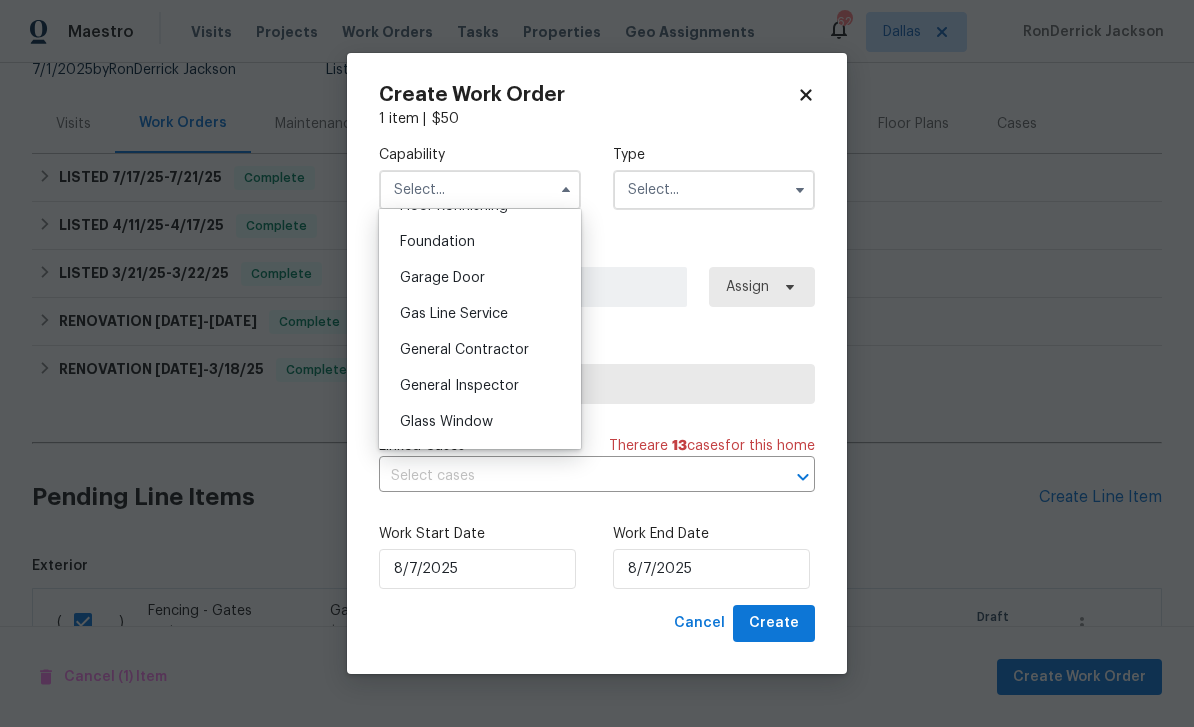 click on "General Contractor" at bounding box center (464, 350) 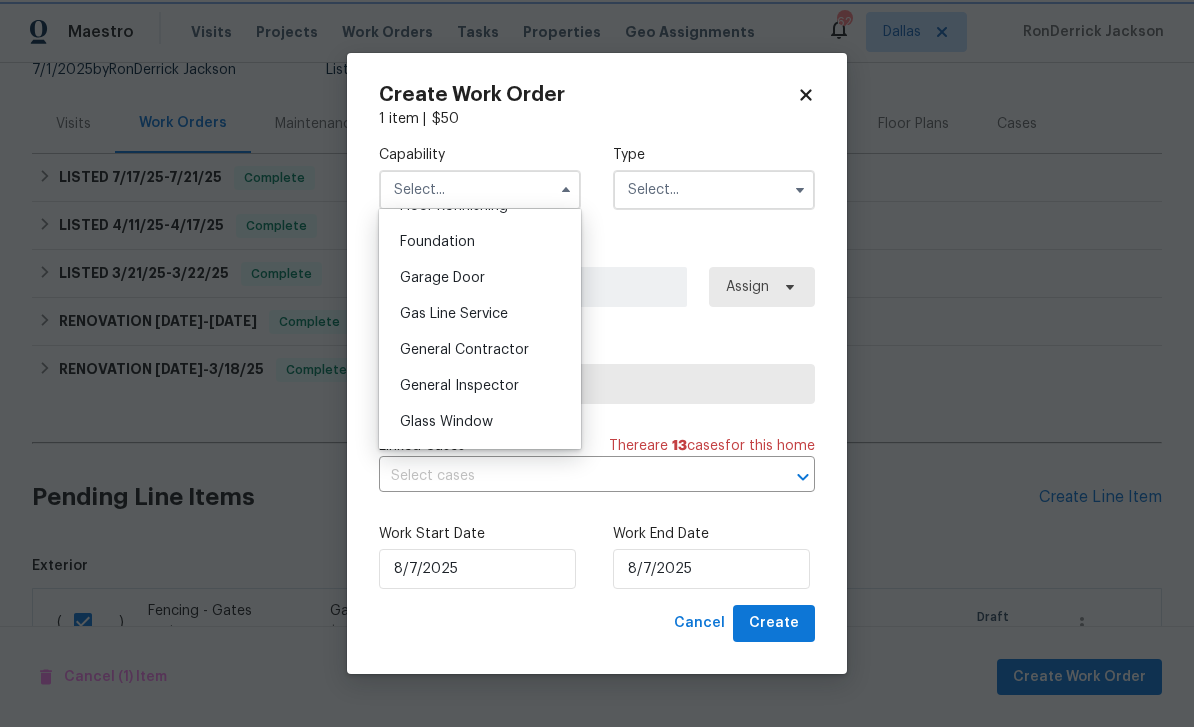 type on "General Contractor" 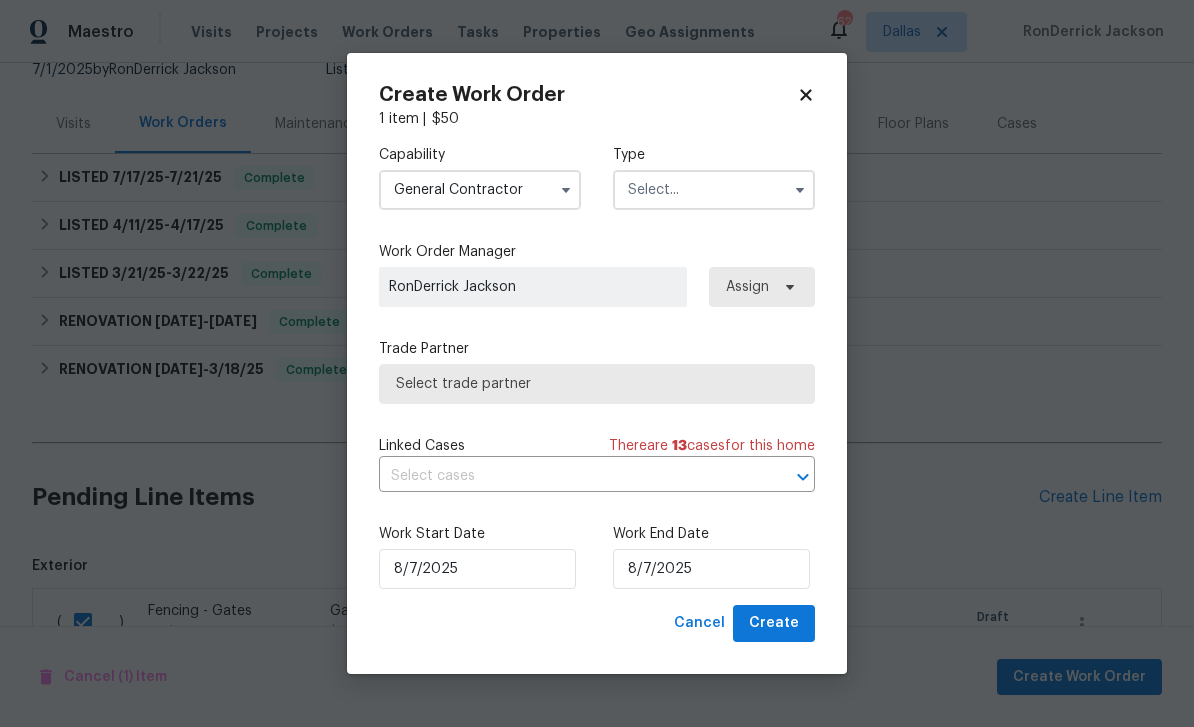 click 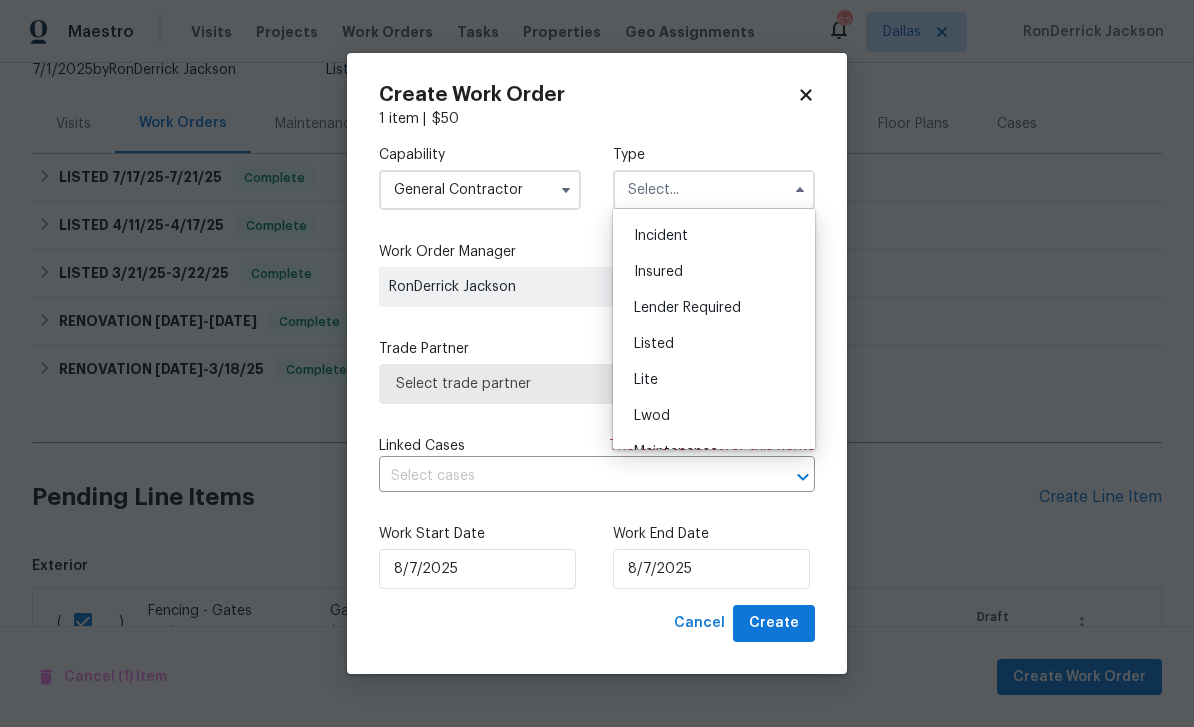 scroll, scrollTop: 98, scrollLeft: 0, axis: vertical 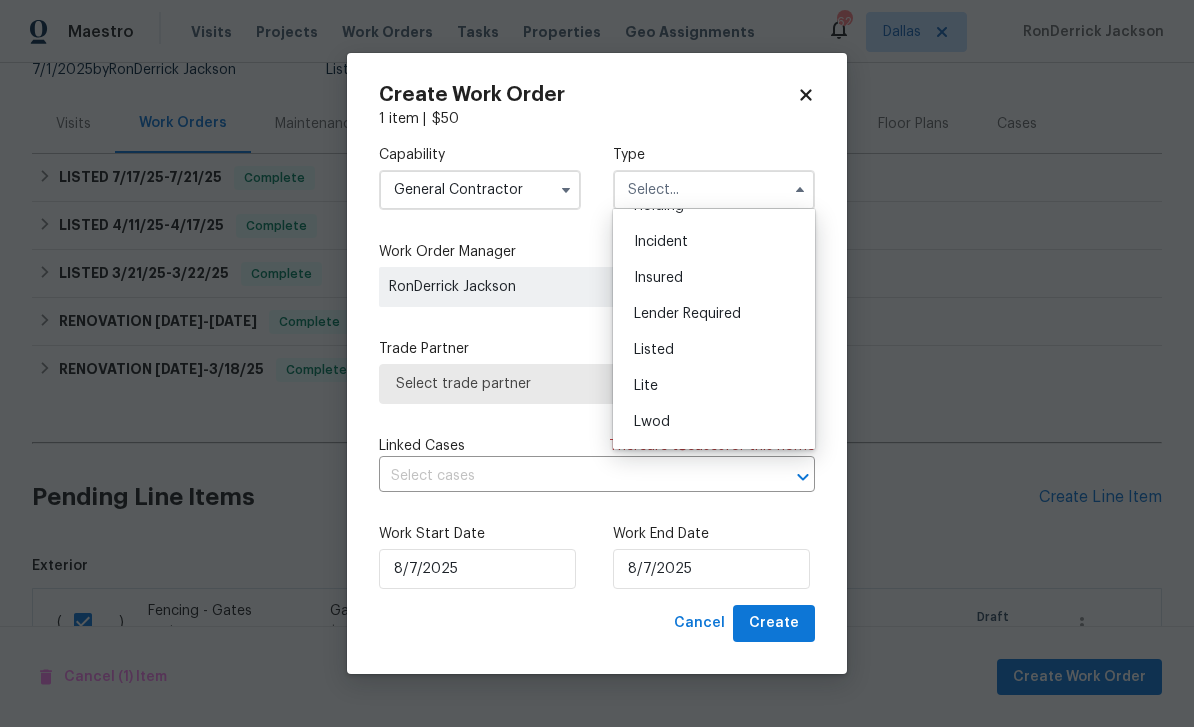 click on "Listed" at bounding box center (714, 350) 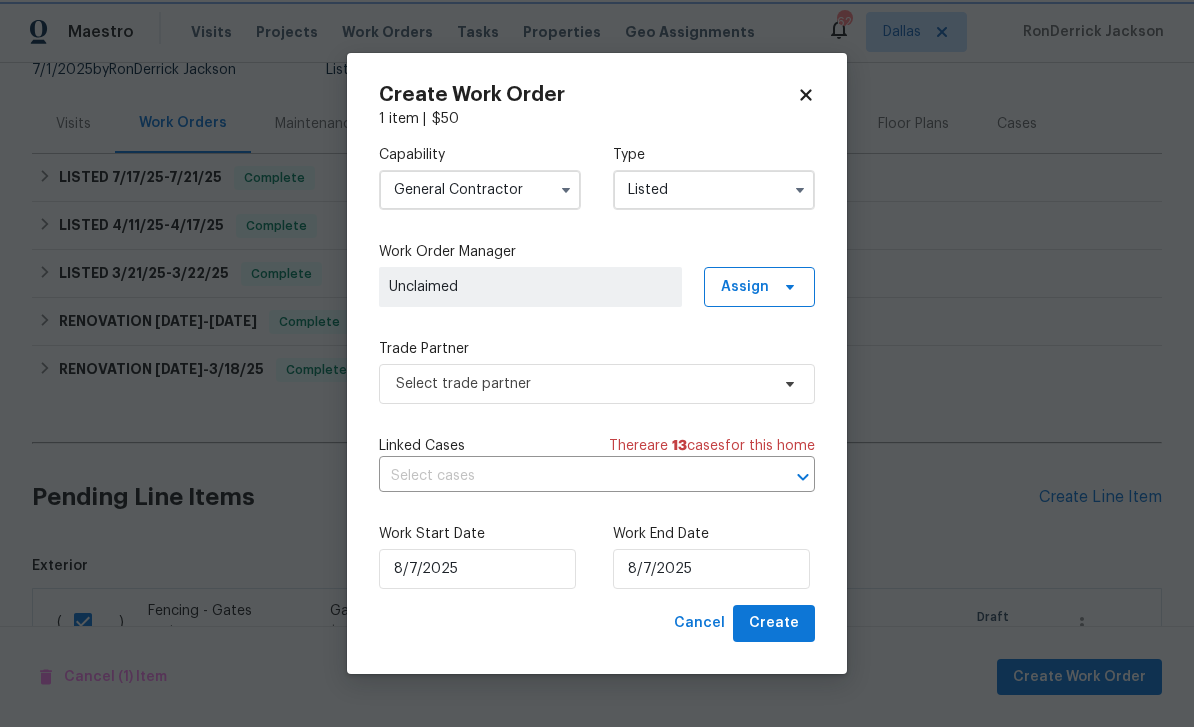scroll, scrollTop: 0, scrollLeft: 0, axis: both 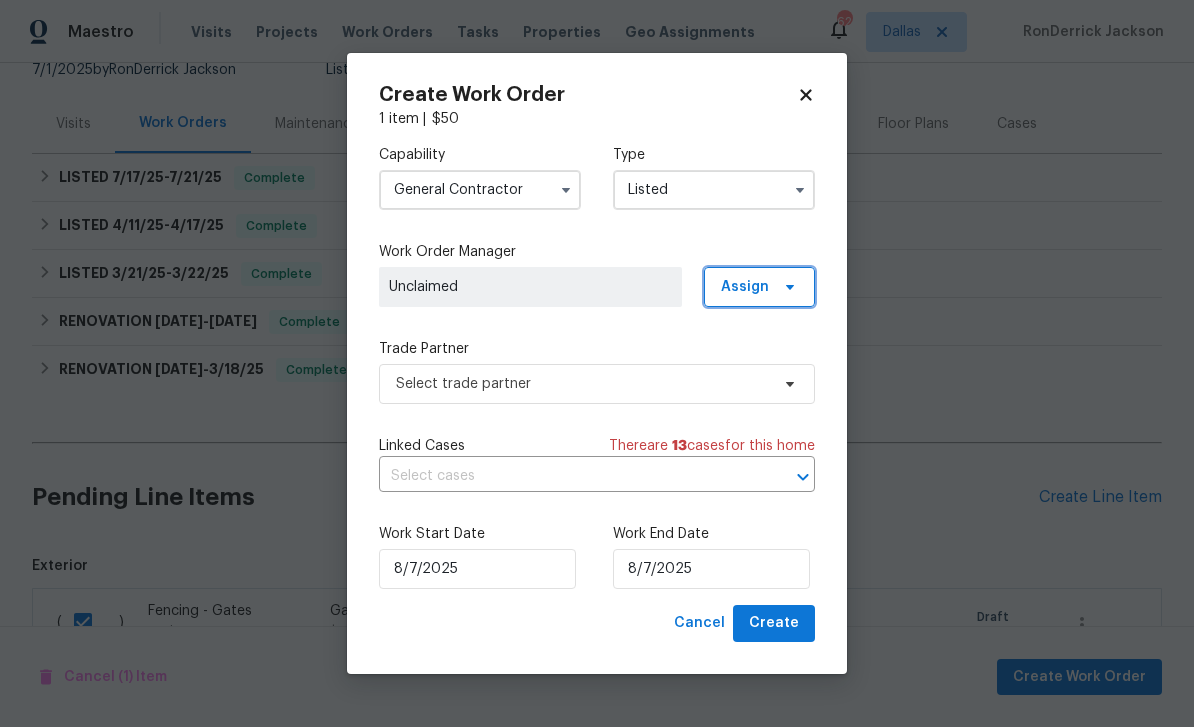 click 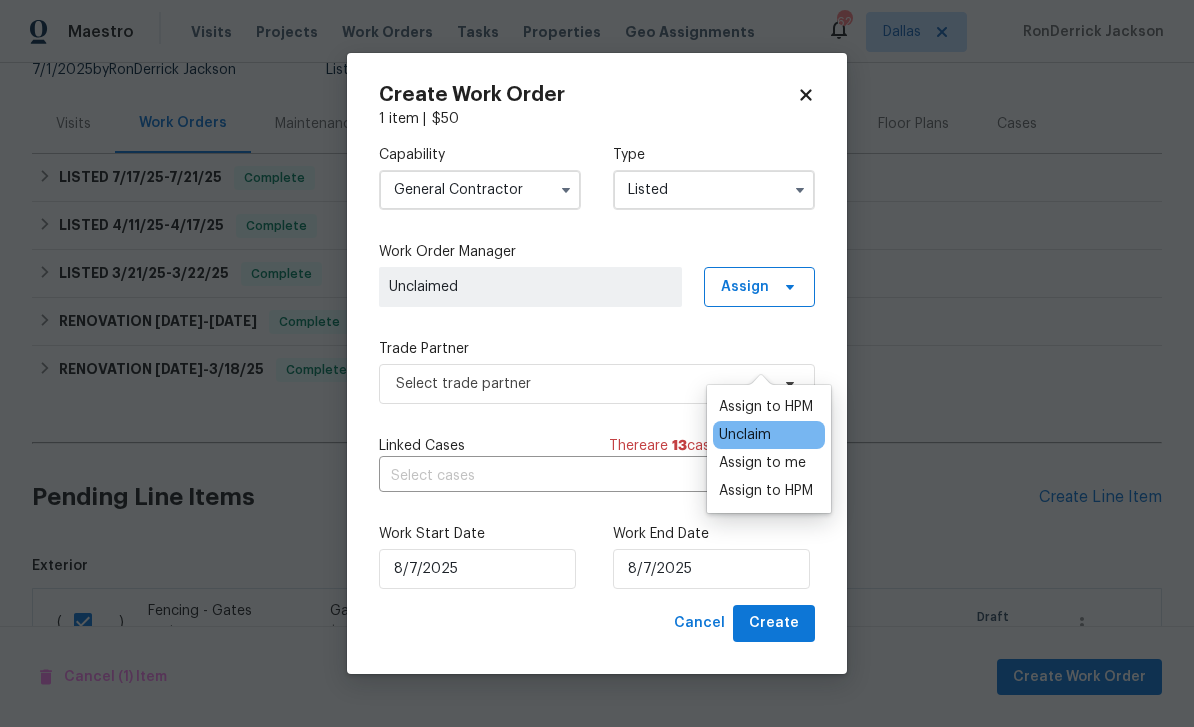 click on "Assign to HPM" at bounding box center (766, 407) 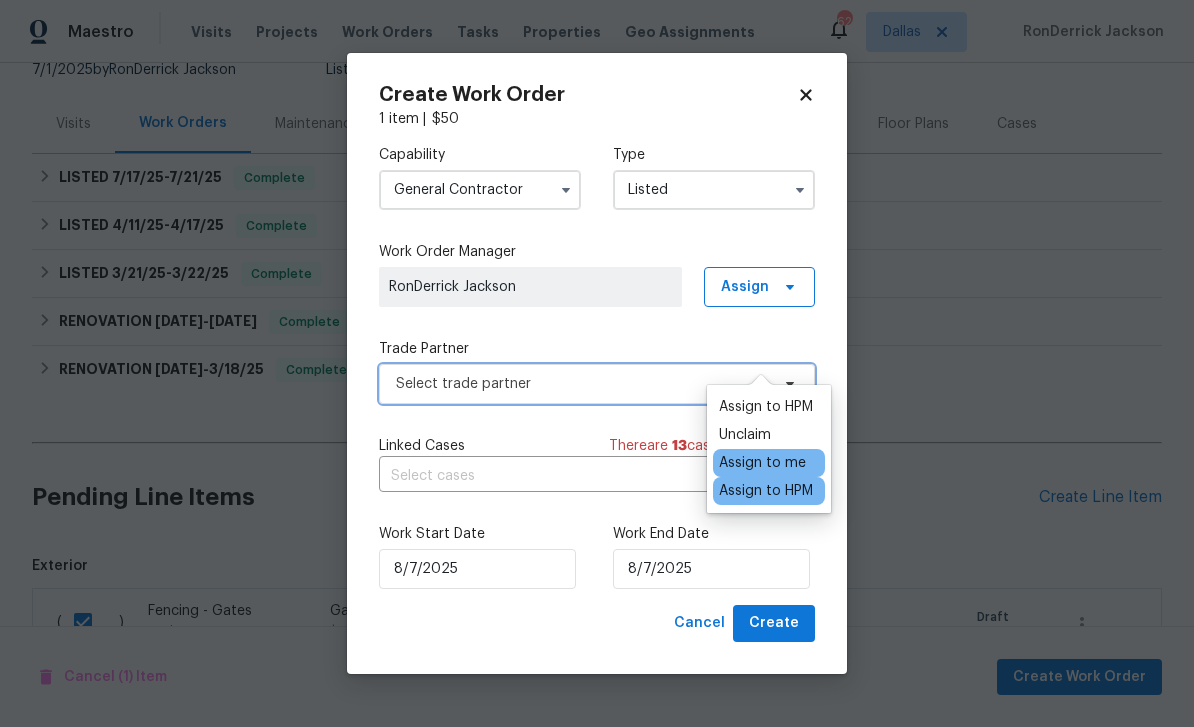 click on "Select trade partner" at bounding box center [597, 384] 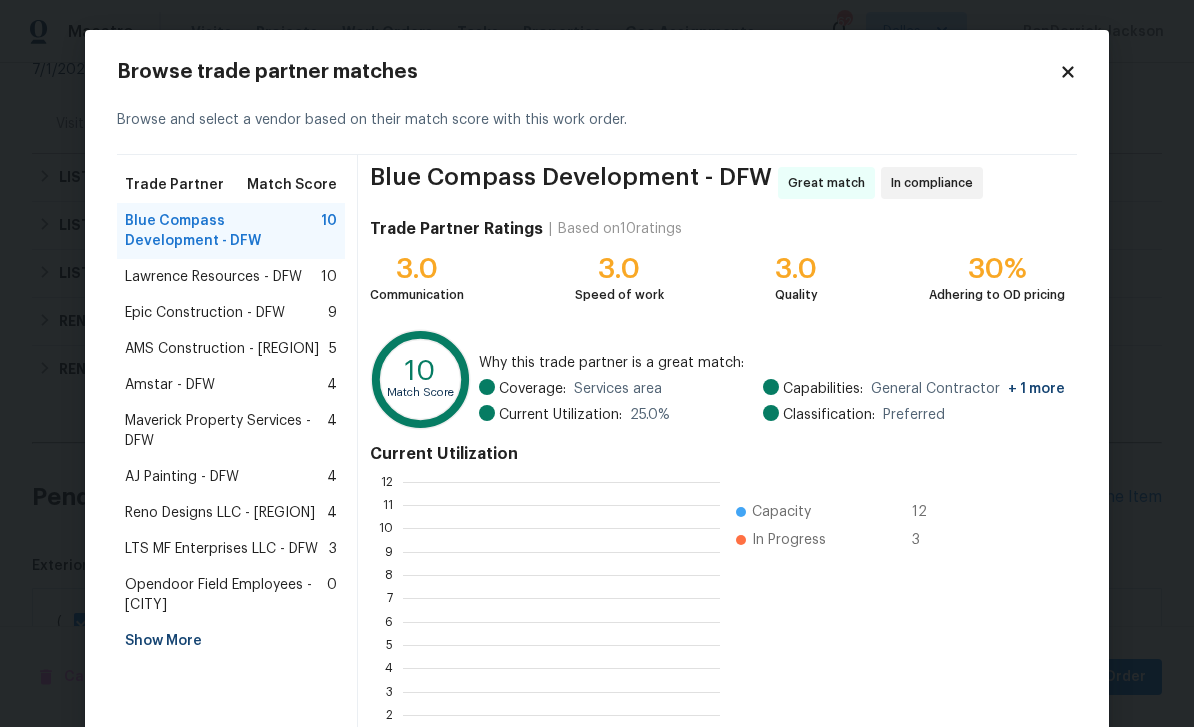 scroll, scrollTop: 2, scrollLeft: 2, axis: both 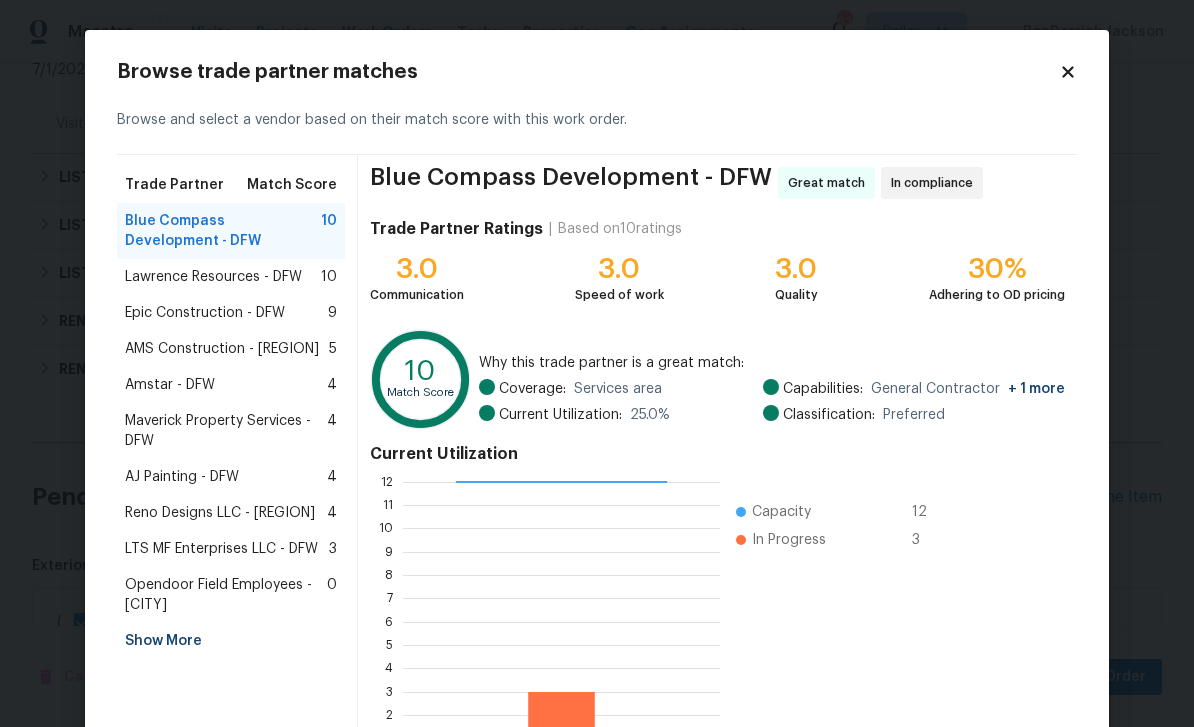 click on "AJ Painting - DFW 4" at bounding box center (231, 477) 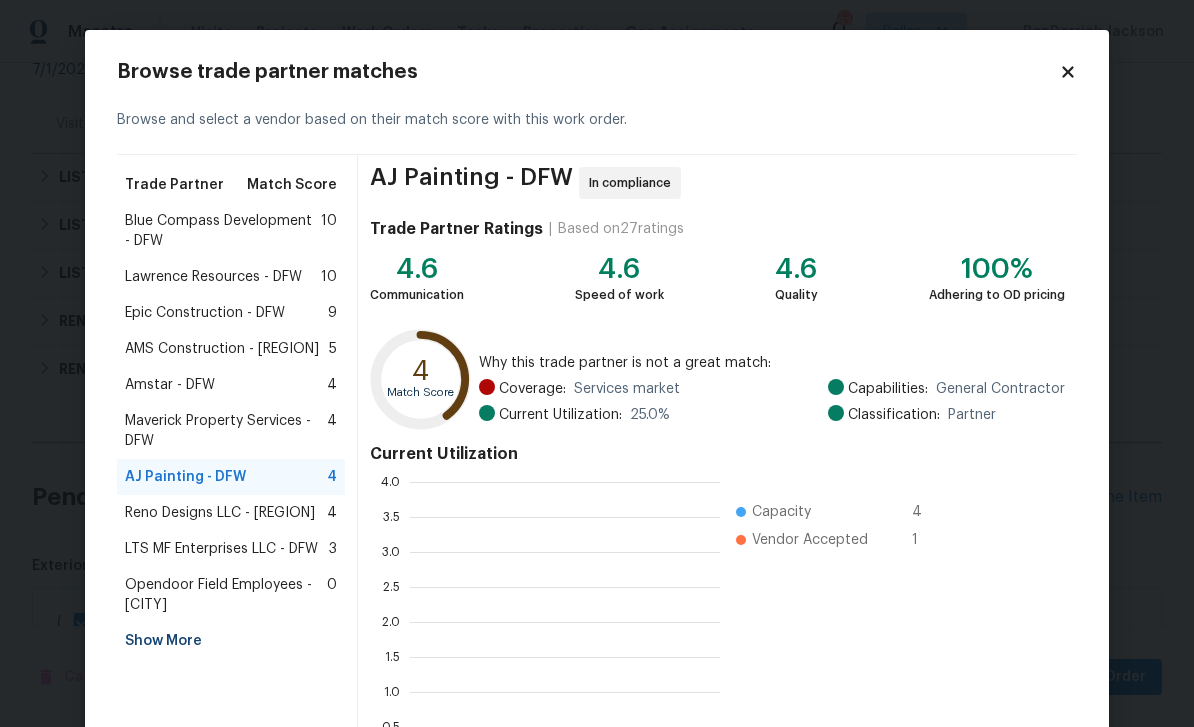 scroll, scrollTop: 100, scrollLeft: 0, axis: vertical 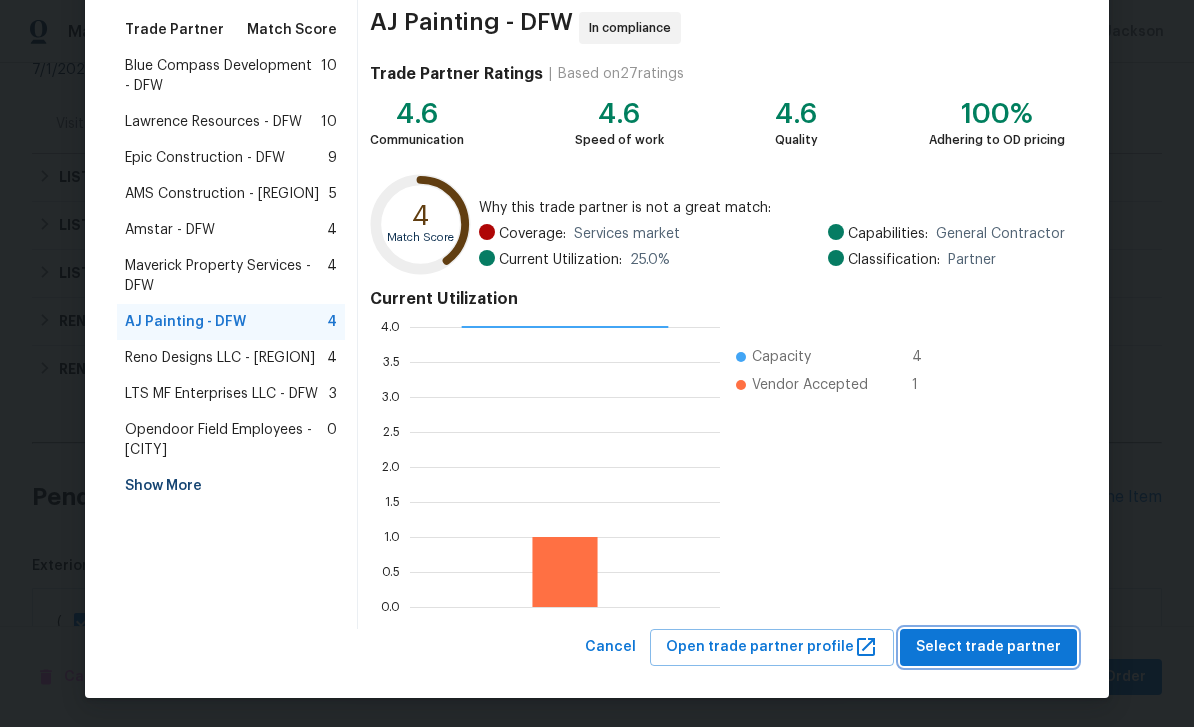 click on "Select trade partner" at bounding box center (988, 647) 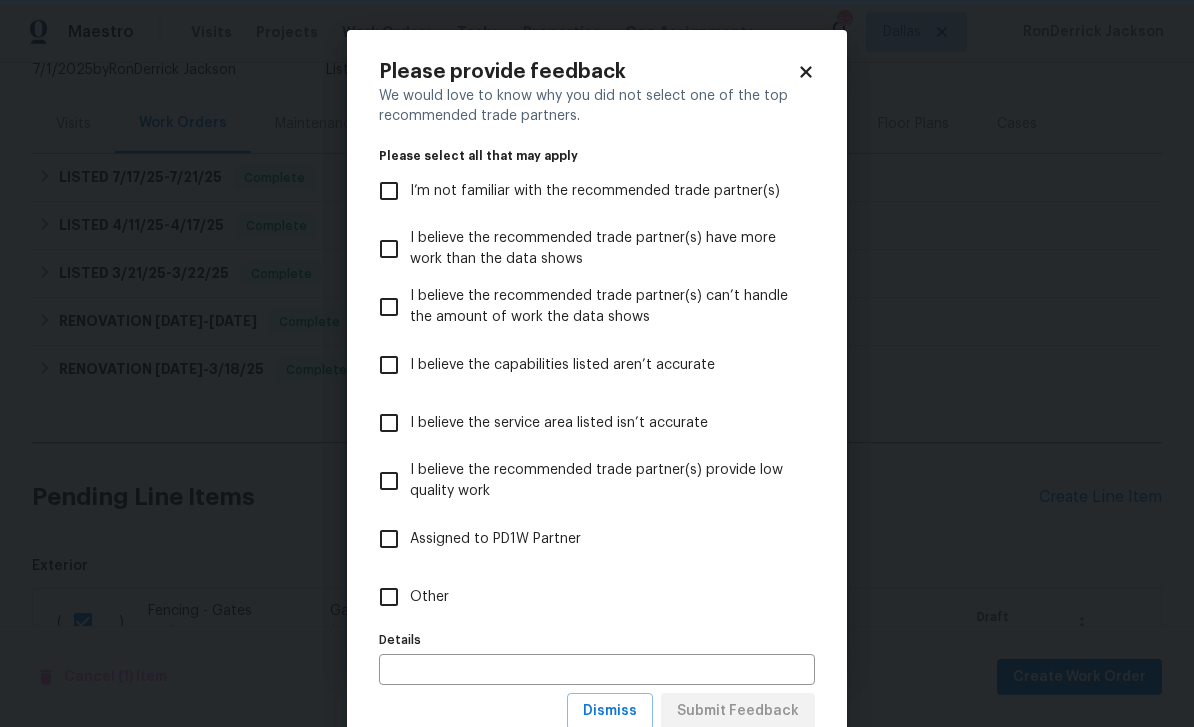 scroll, scrollTop: 0, scrollLeft: 0, axis: both 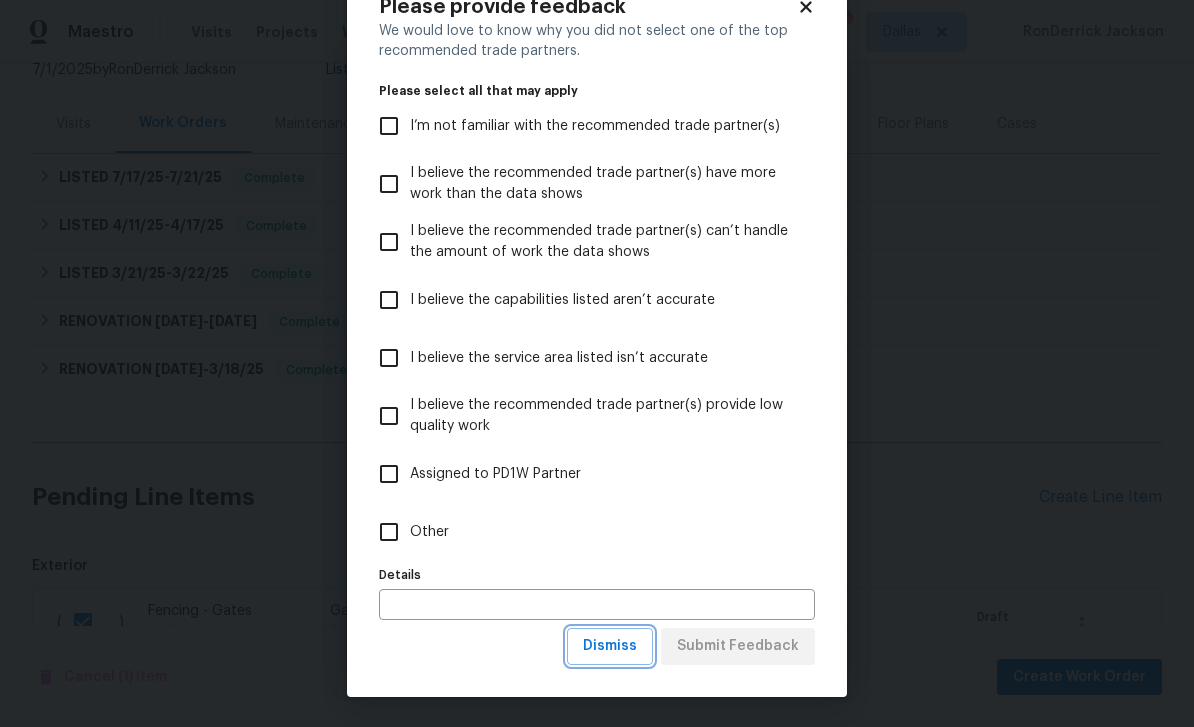 click on "Dismiss" at bounding box center (610, 646) 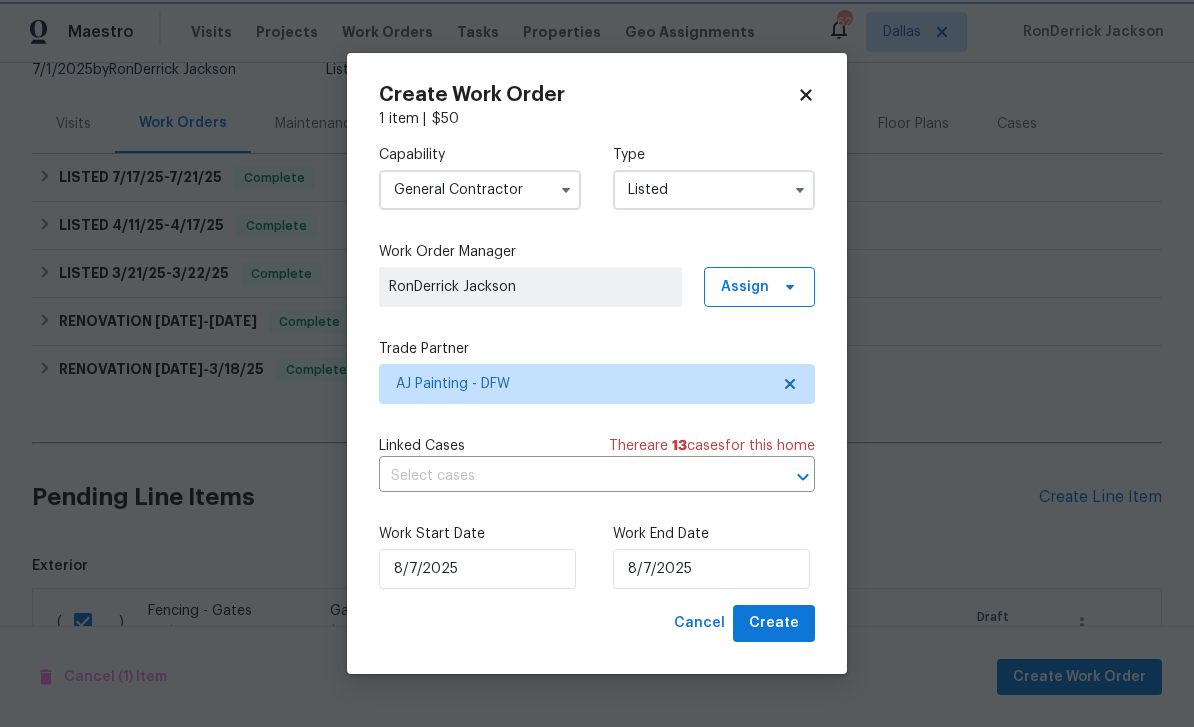 scroll, scrollTop: 0, scrollLeft: 0, axis: both 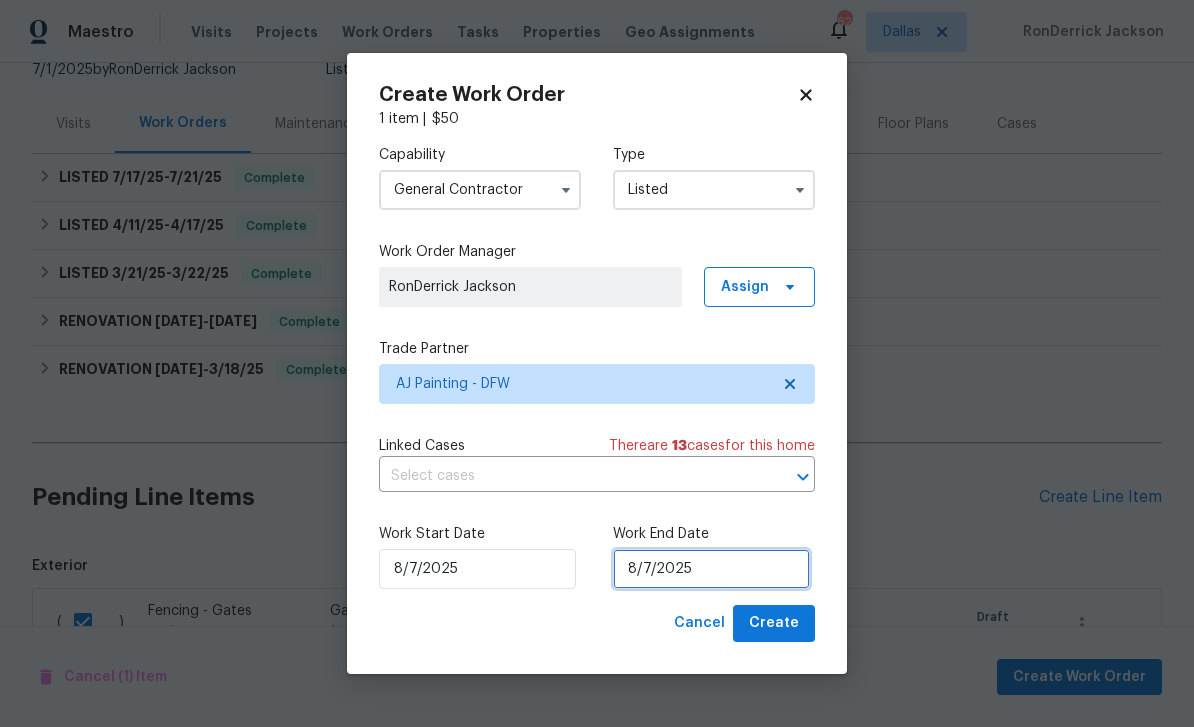 click on "8/7/2025" at bounding box center [711, 569] 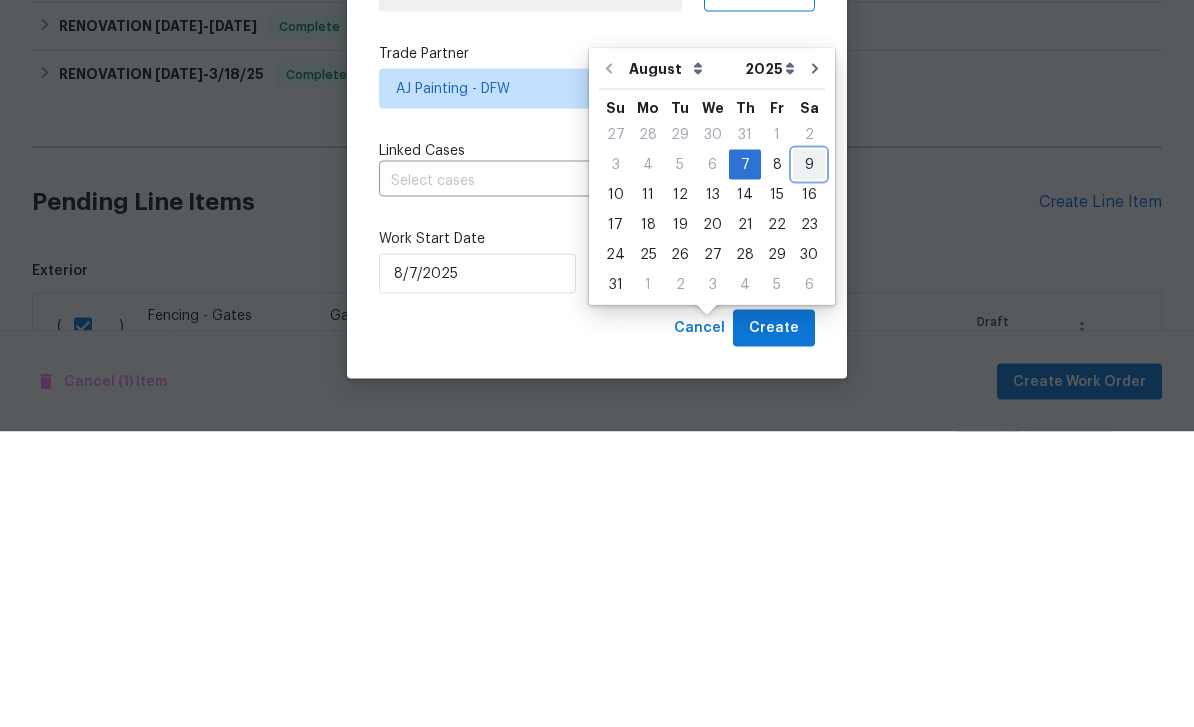 click on "9" at bounding box center (809, 460) 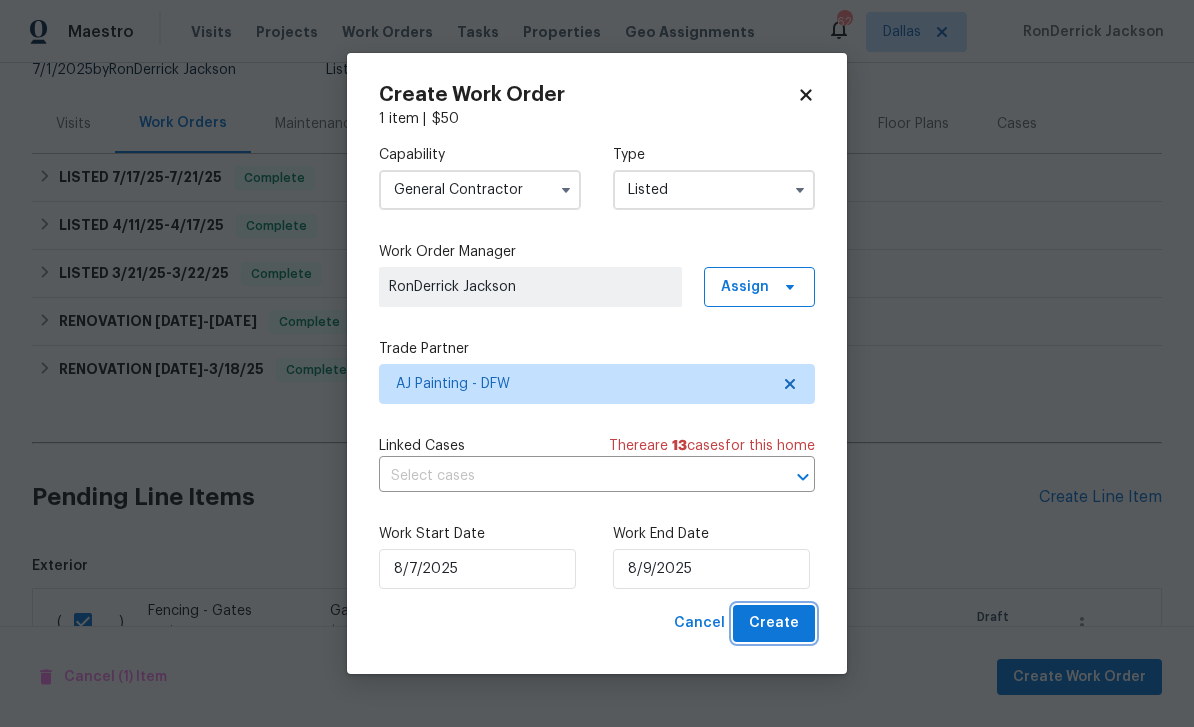 click on "Create" at bounding box center [774, 623] 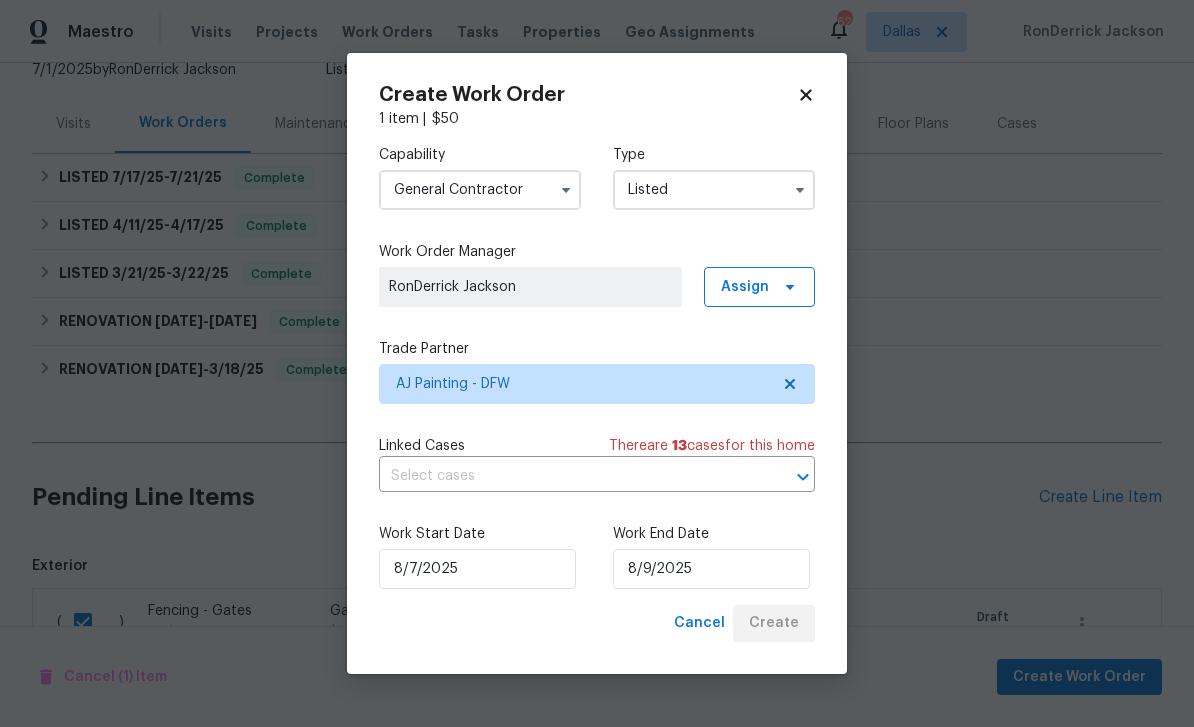 checkbox on "false" 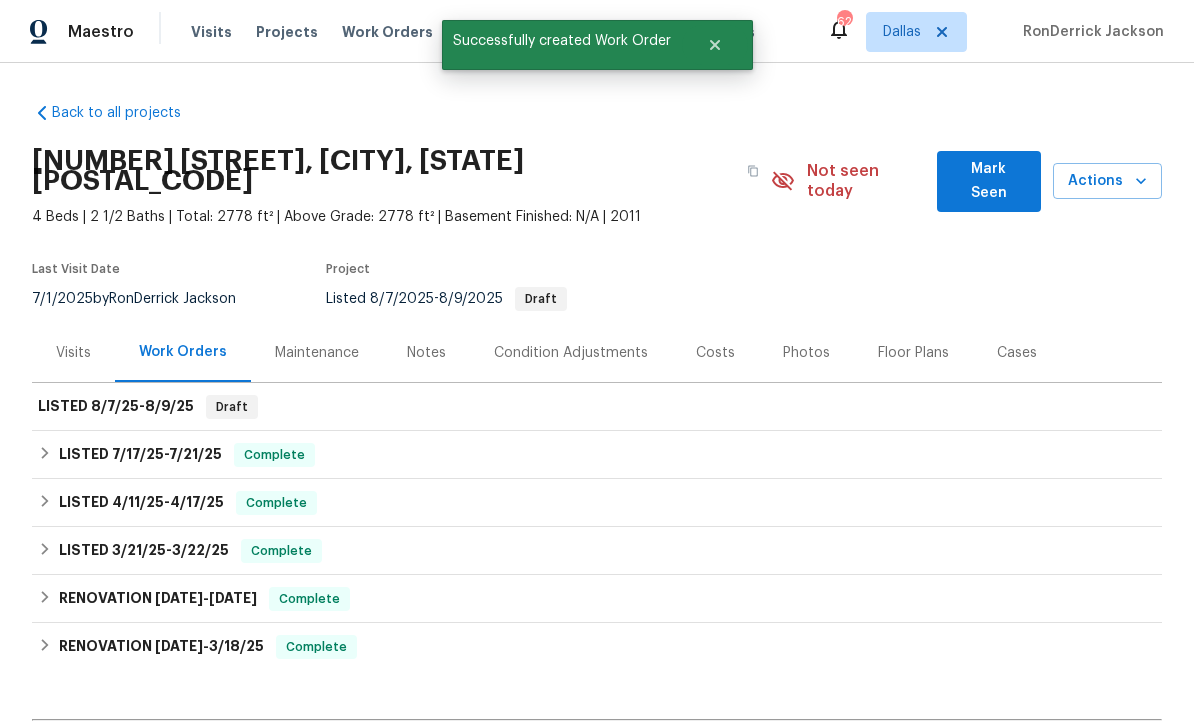 scroll, scrollTop: 0, scrollLeft: 0, axis: both 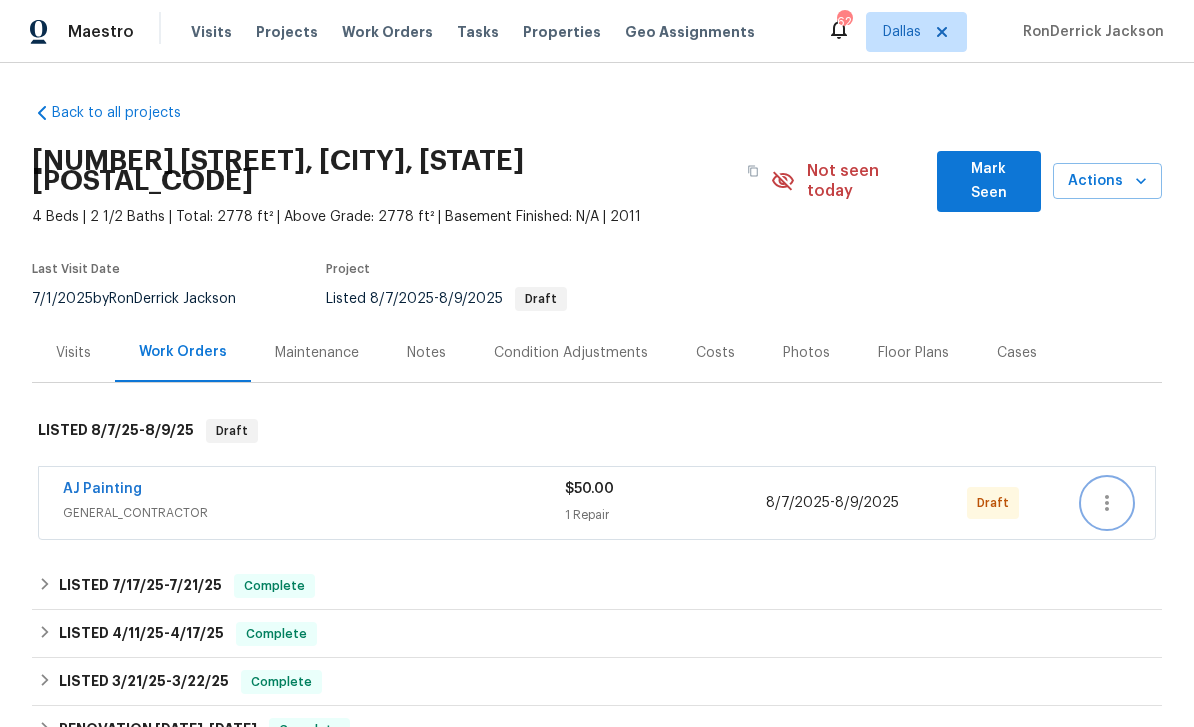 click 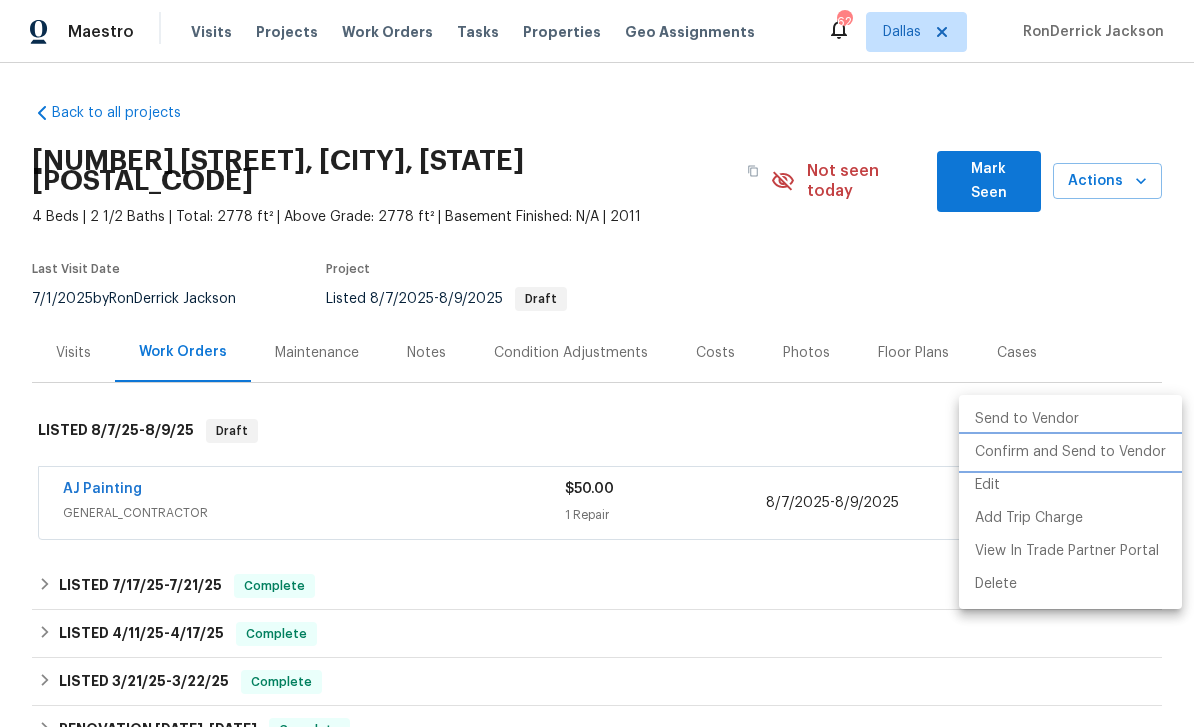 click on "Confirm and Send to Vendor" at bounding box center (1070, 452) 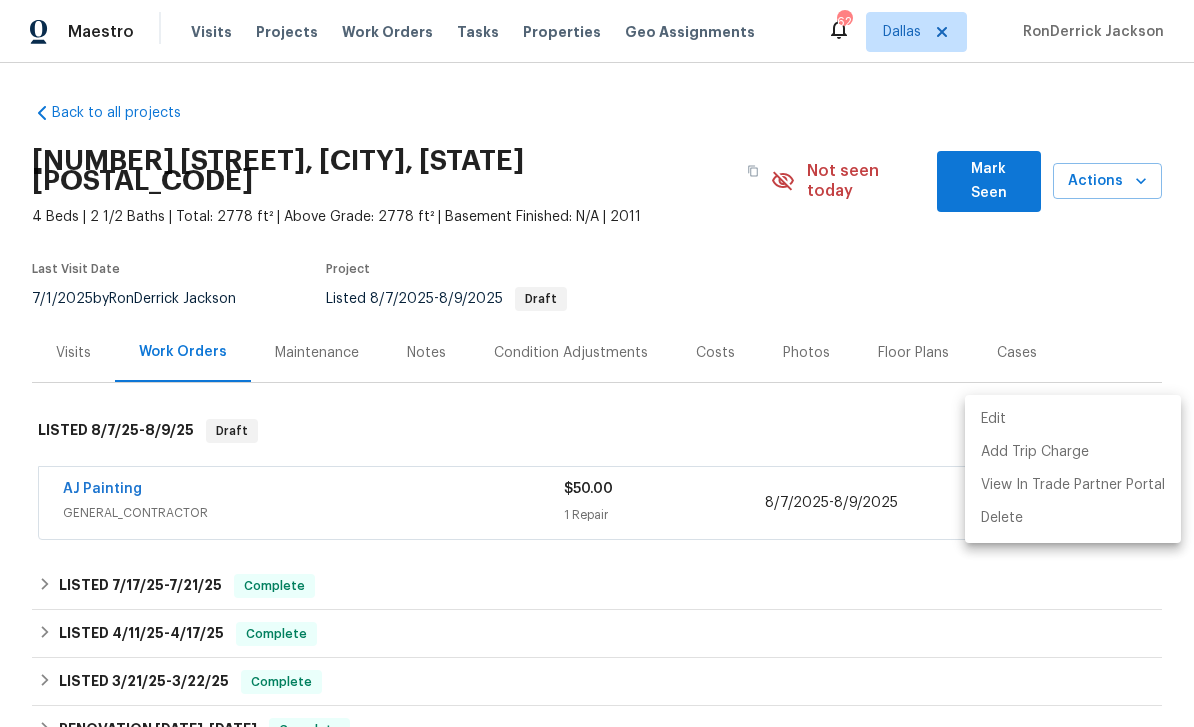 click at bounding box center [597, 363] 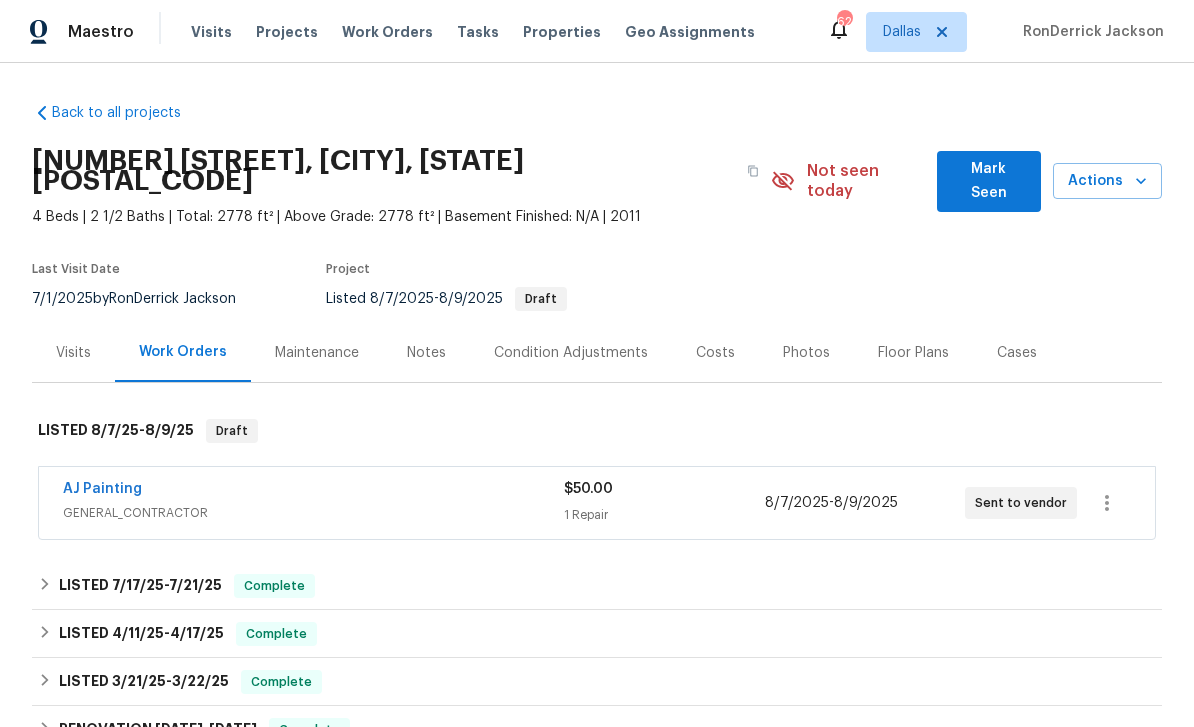 click on "Notes" at bounding box center [426, 353] 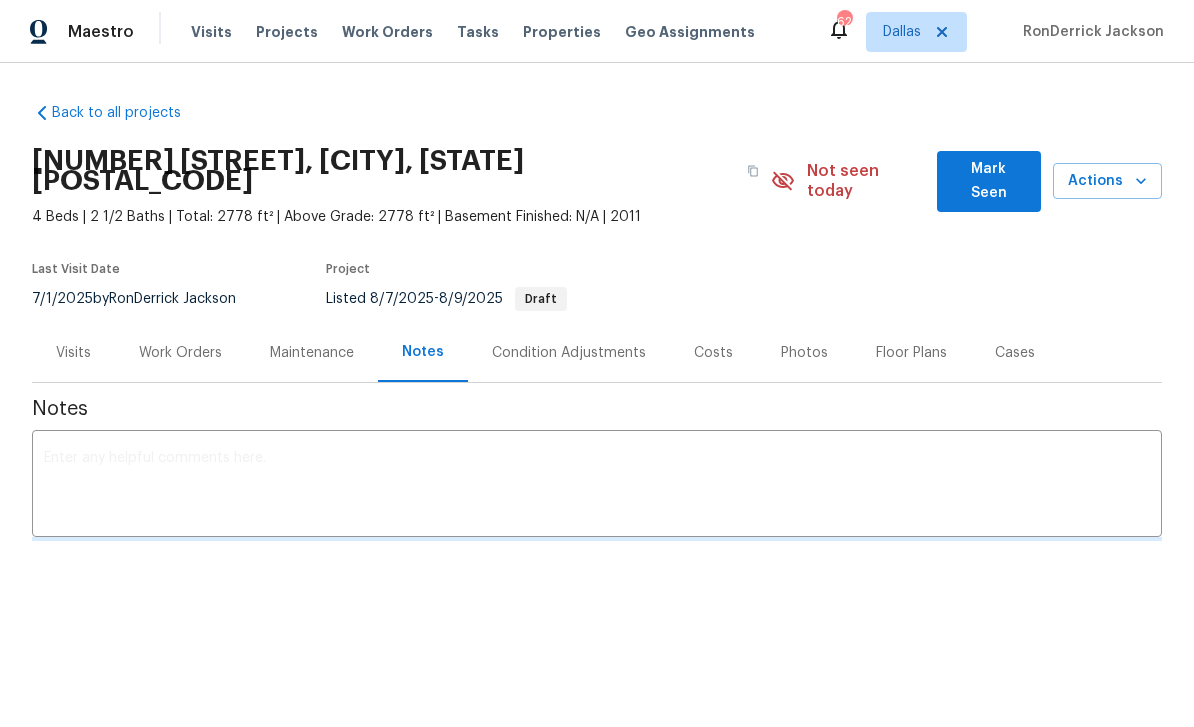 scroll, scrollTop: 0, scrollLeft: 0, axis: both 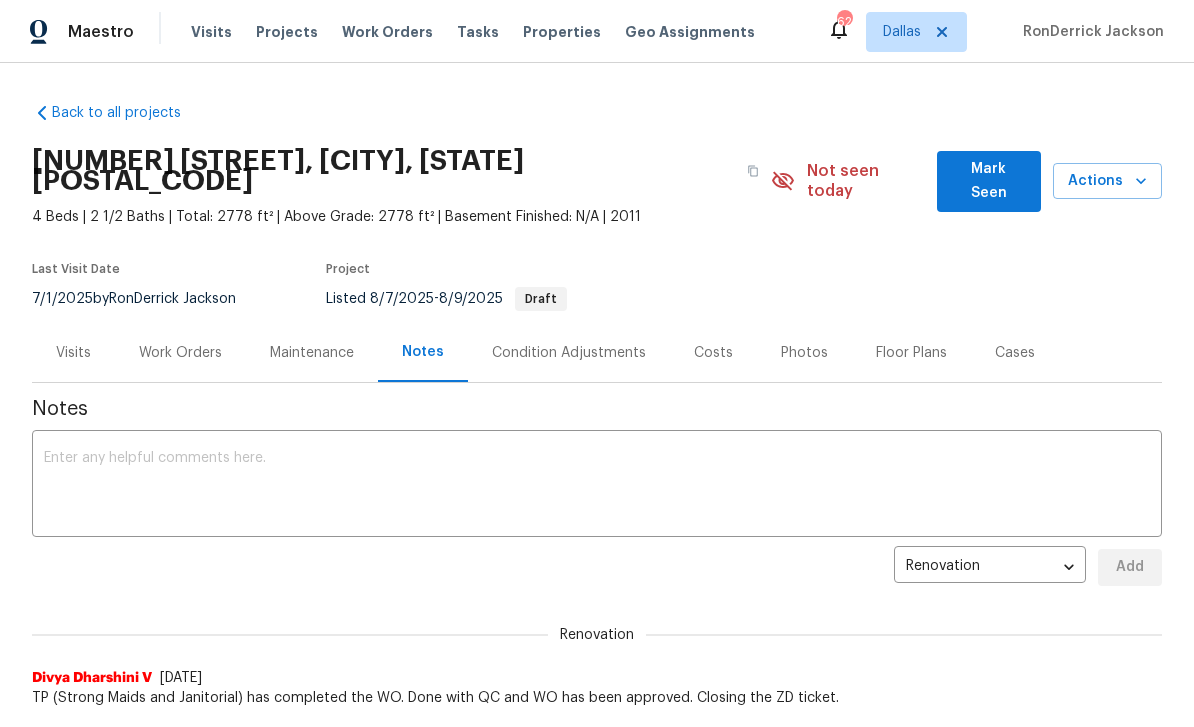 click at bounding box center [597, 486] 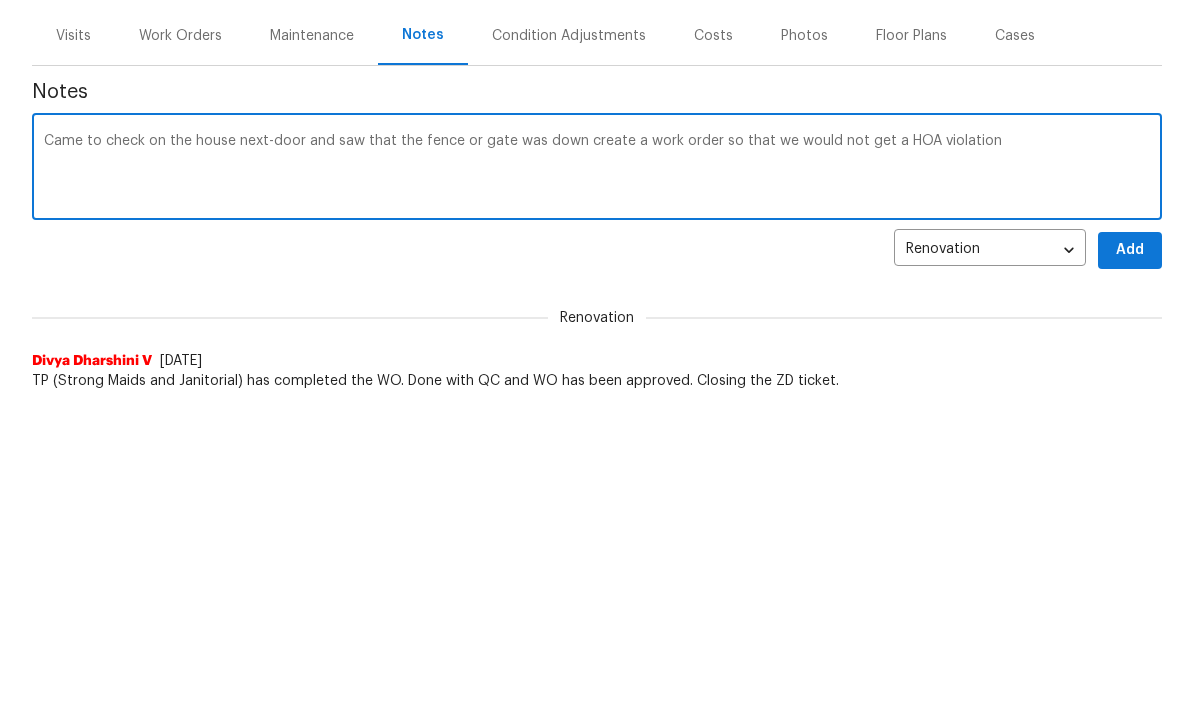type on "Came to check on the house next-door and saw that the fence or gate was down create a work order so that we would not get a HOA violation" 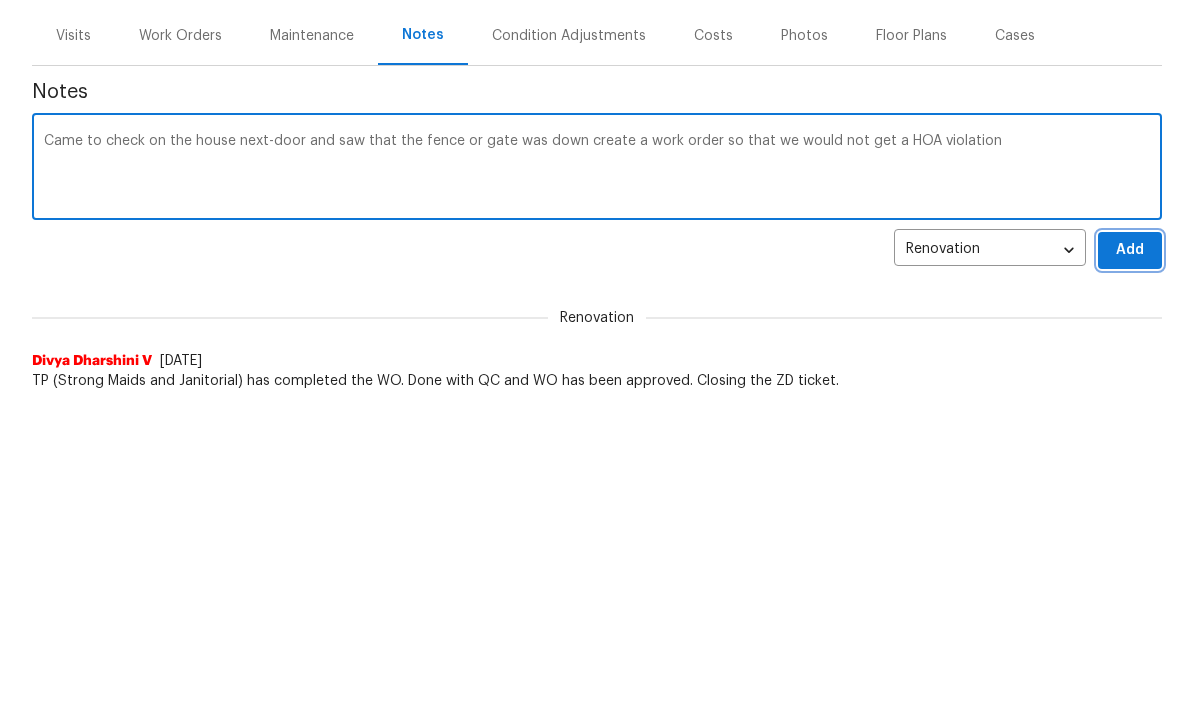click on "Add" at bounding box center [1130, 567] 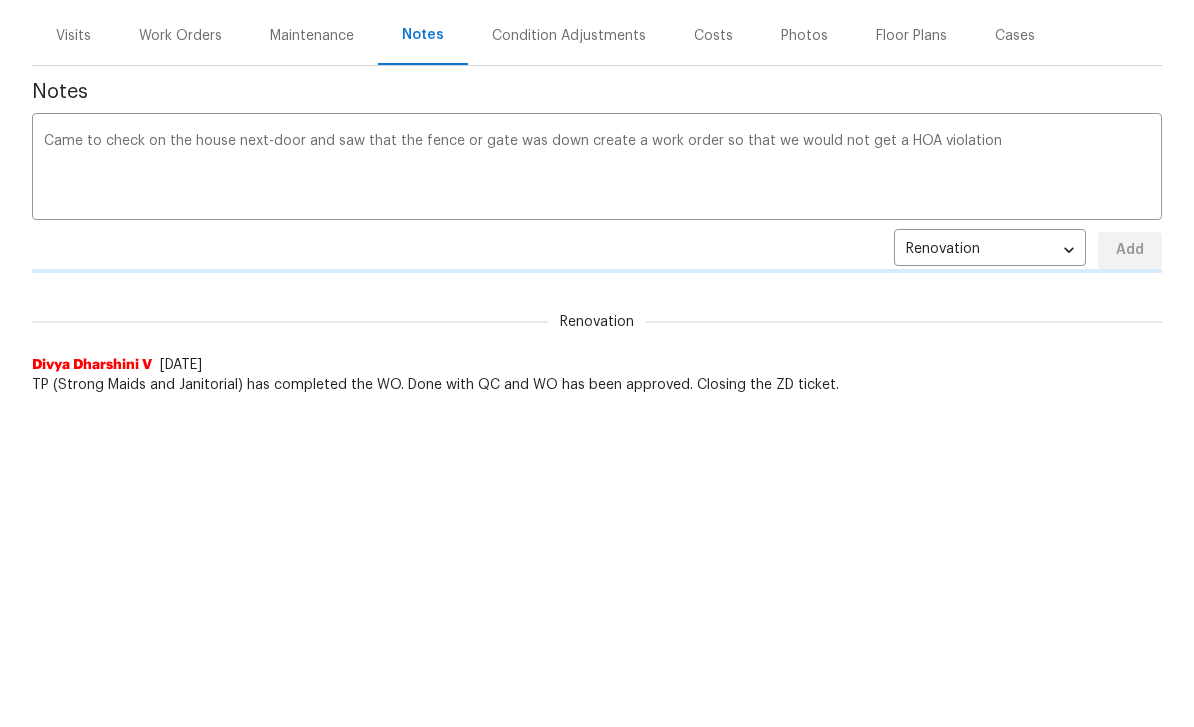 scroll, scrollTop: 317, scrollLeft: 0, axis: vertical 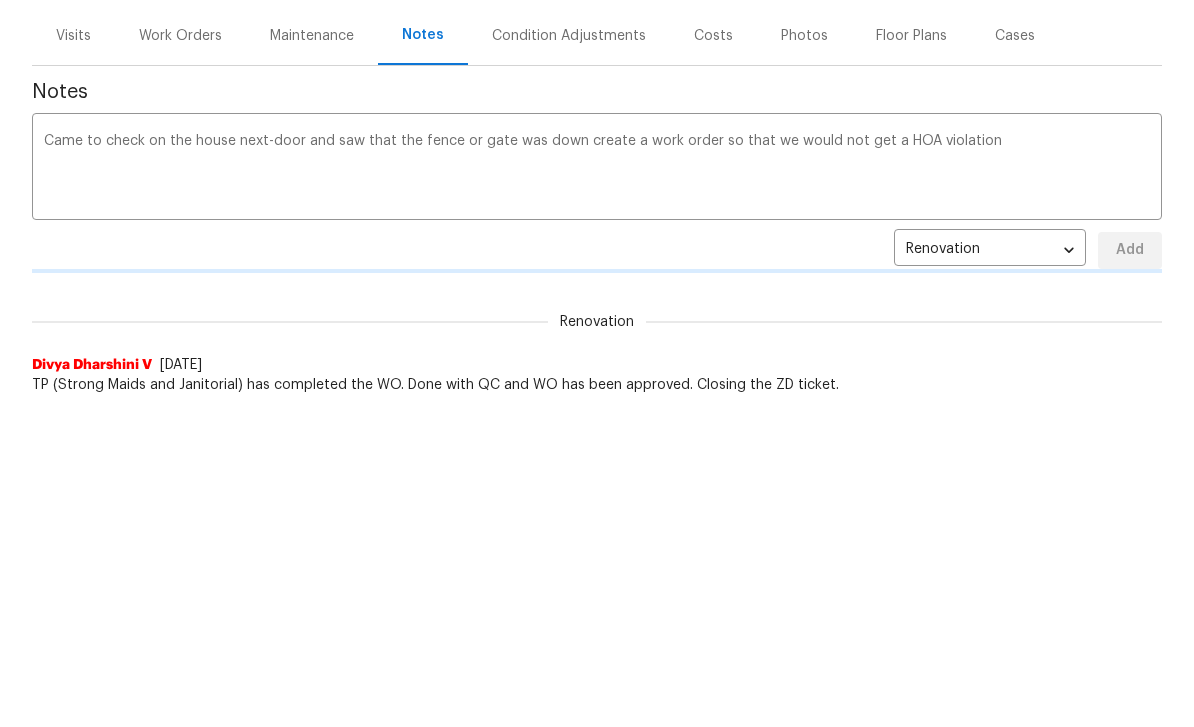 type 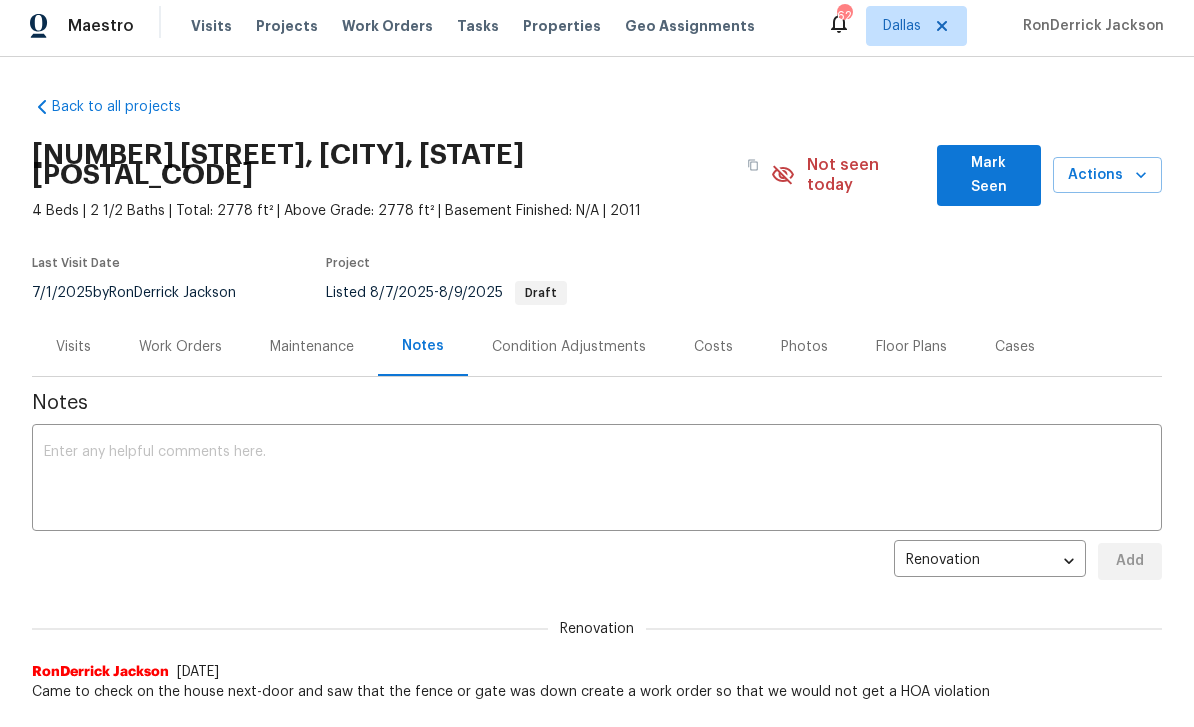 scroll, scrollTop: 0, scrollLeft: 0, axis: both 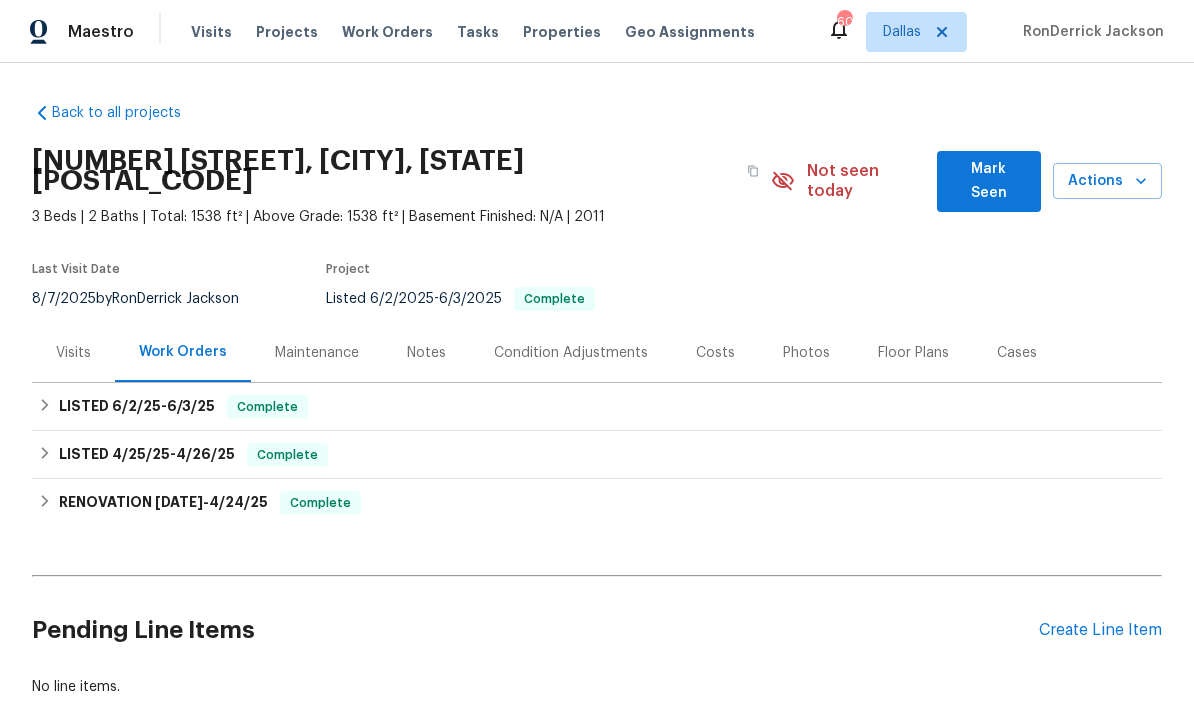 click on "Notes" at bounding box center (426, 353) 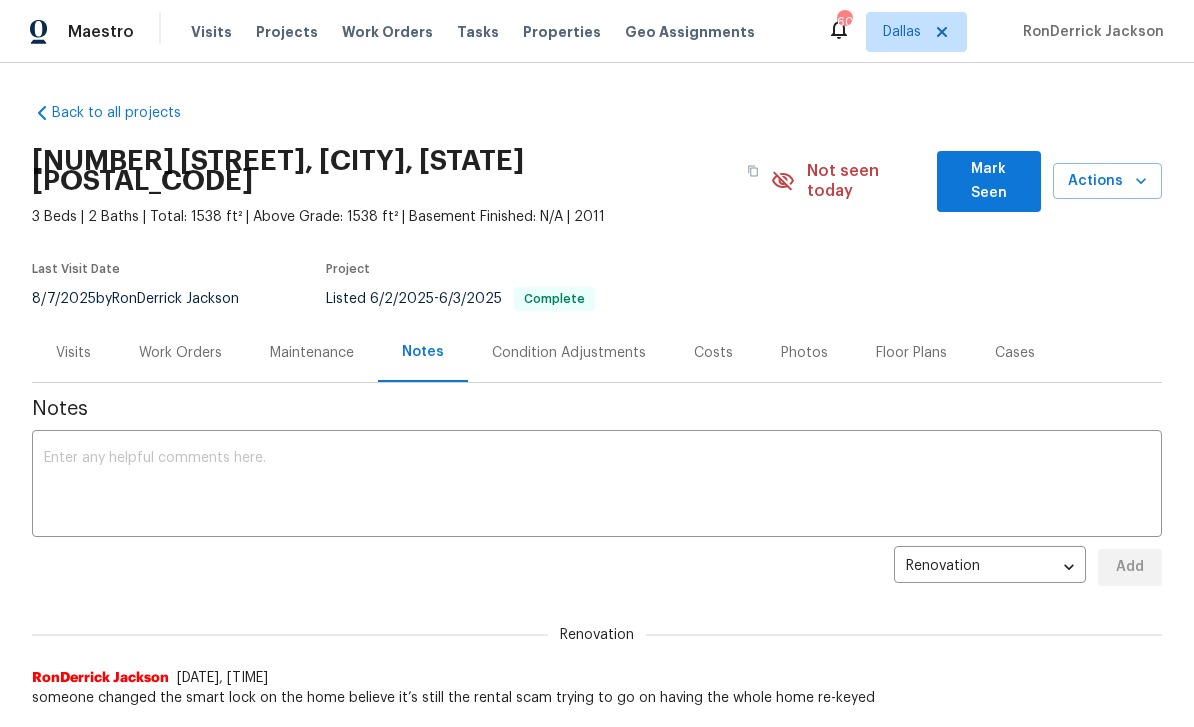 click at bounding box center (597, 486) 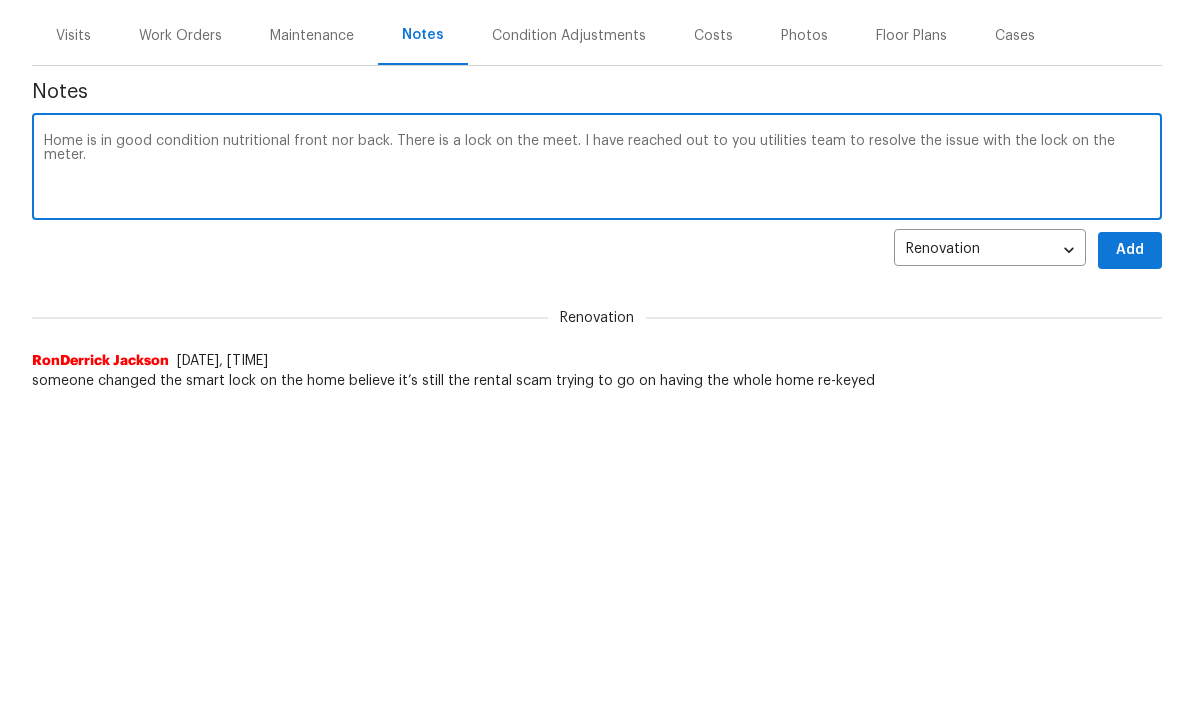 click on "Home is in good condition nutritional front nor back. There is a lock on the meet. I have reached out to you utilities team to resolve the issue with the lock on the meter." at bounding box center [597, 486] 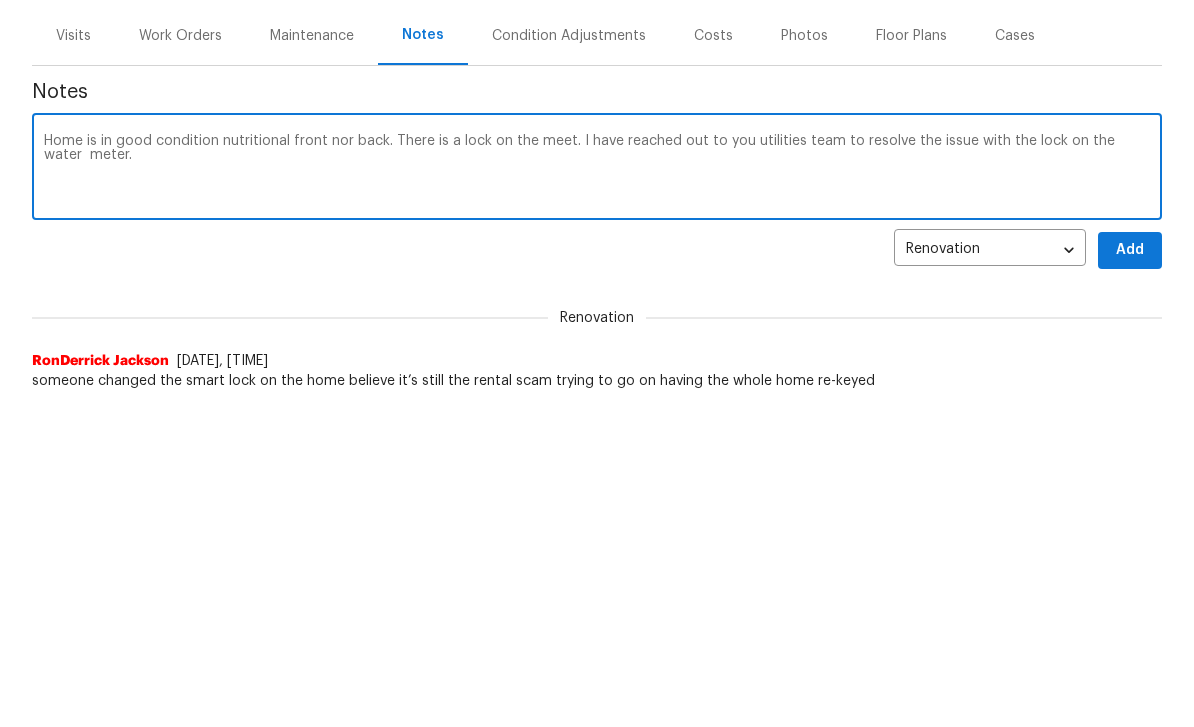 type on "Home is in good condition nutritional front nor back. There is a lock on the meet. I have reached out to you utilities team to resolve the issue with the lock on the water  meter." 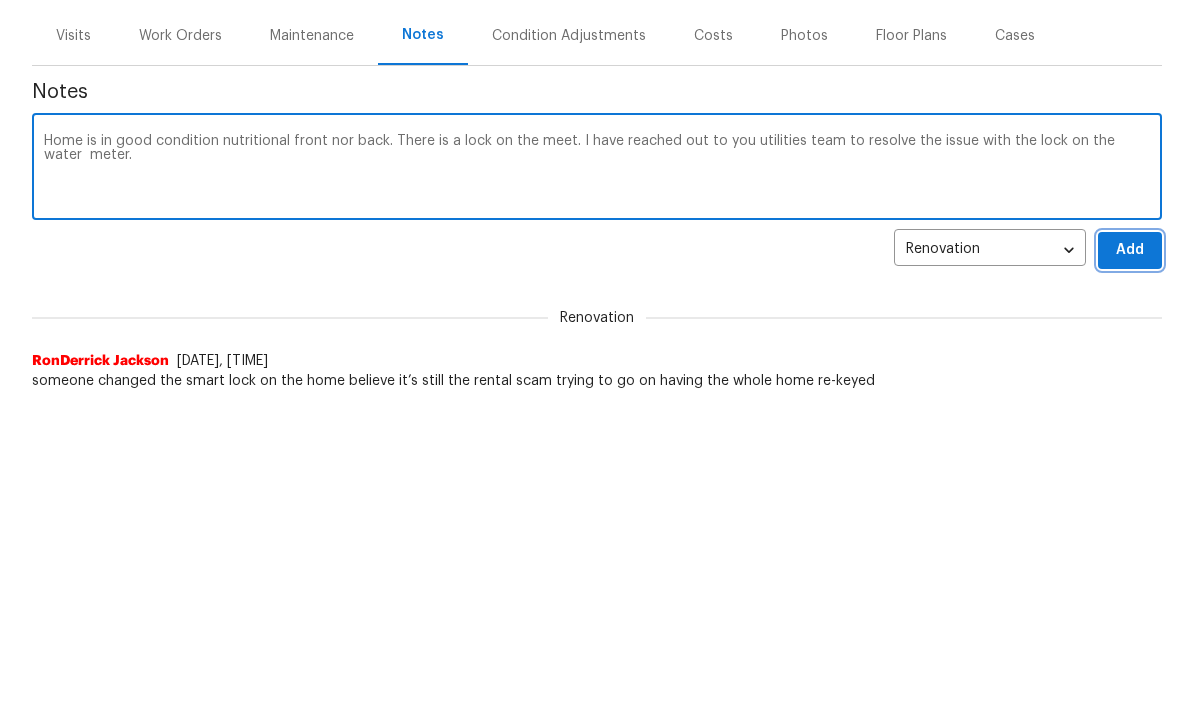 click on "Add" at bounding box center [1130, 567] 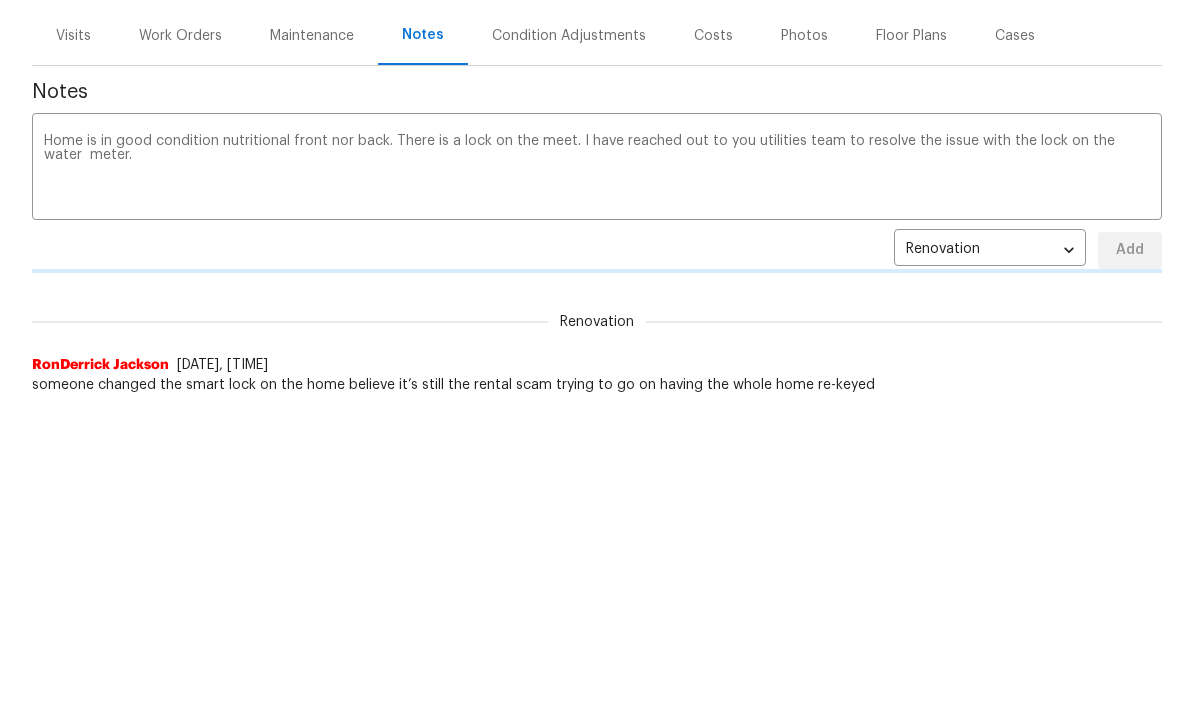 scroll, scrollTop: 317, scrollLeft: 0, axis: vertical 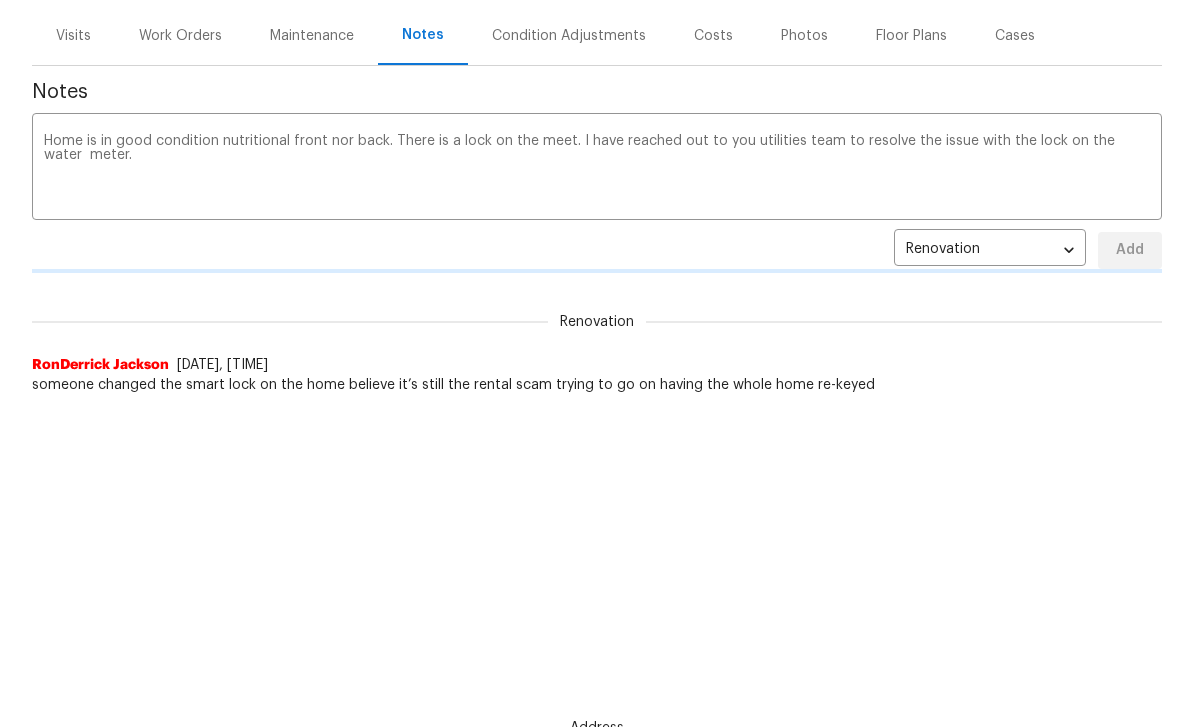 type 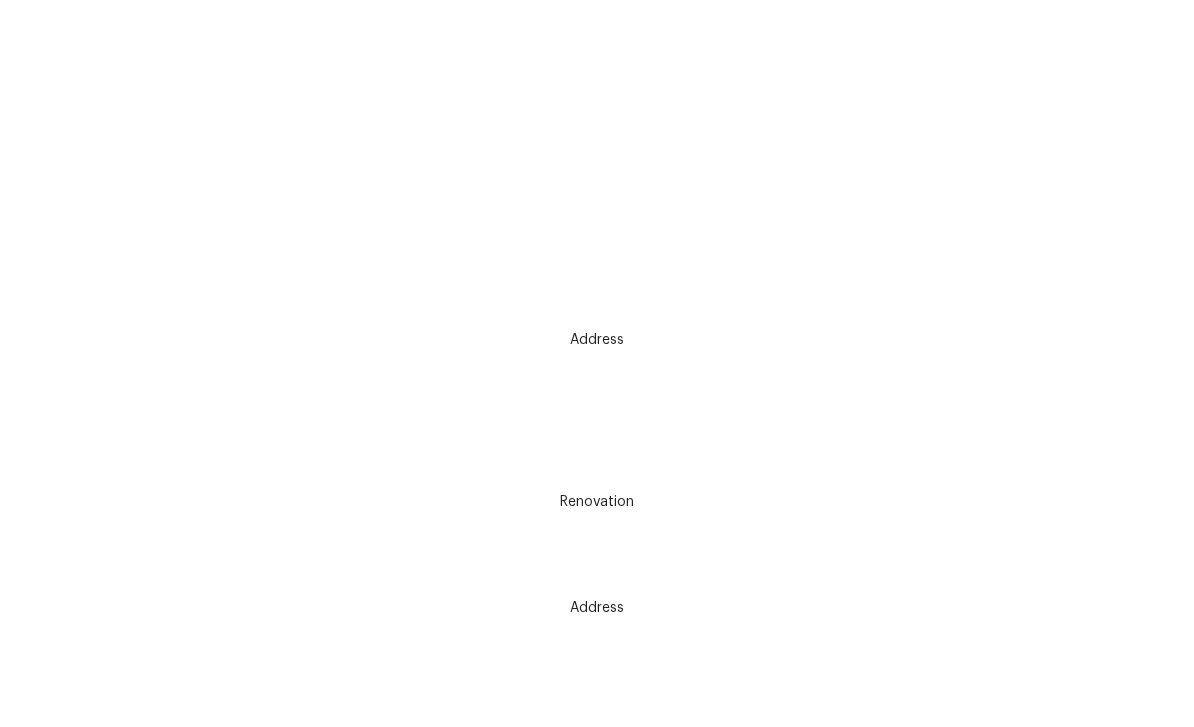 scroll, scrollTop: 851, scrollLeft: 0, axis: vertical 